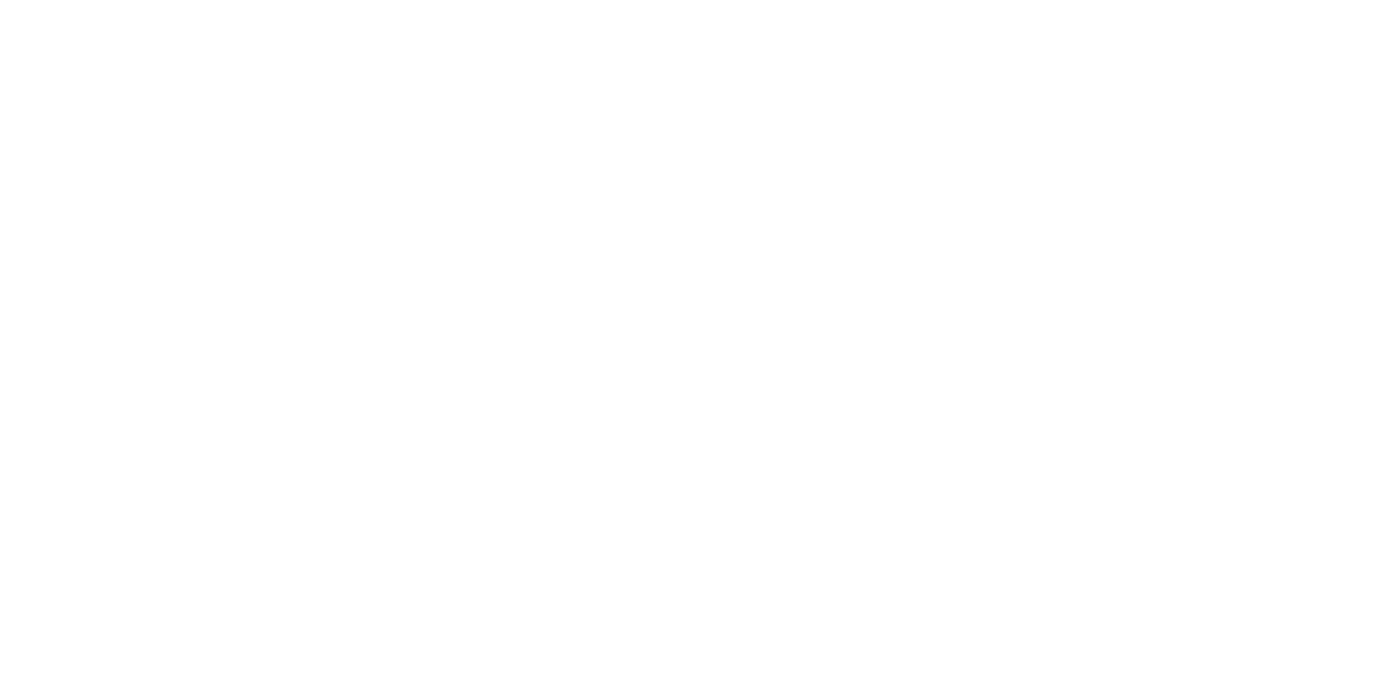scroll, scrollTop: 0, scrollLeft: 0, axis: both 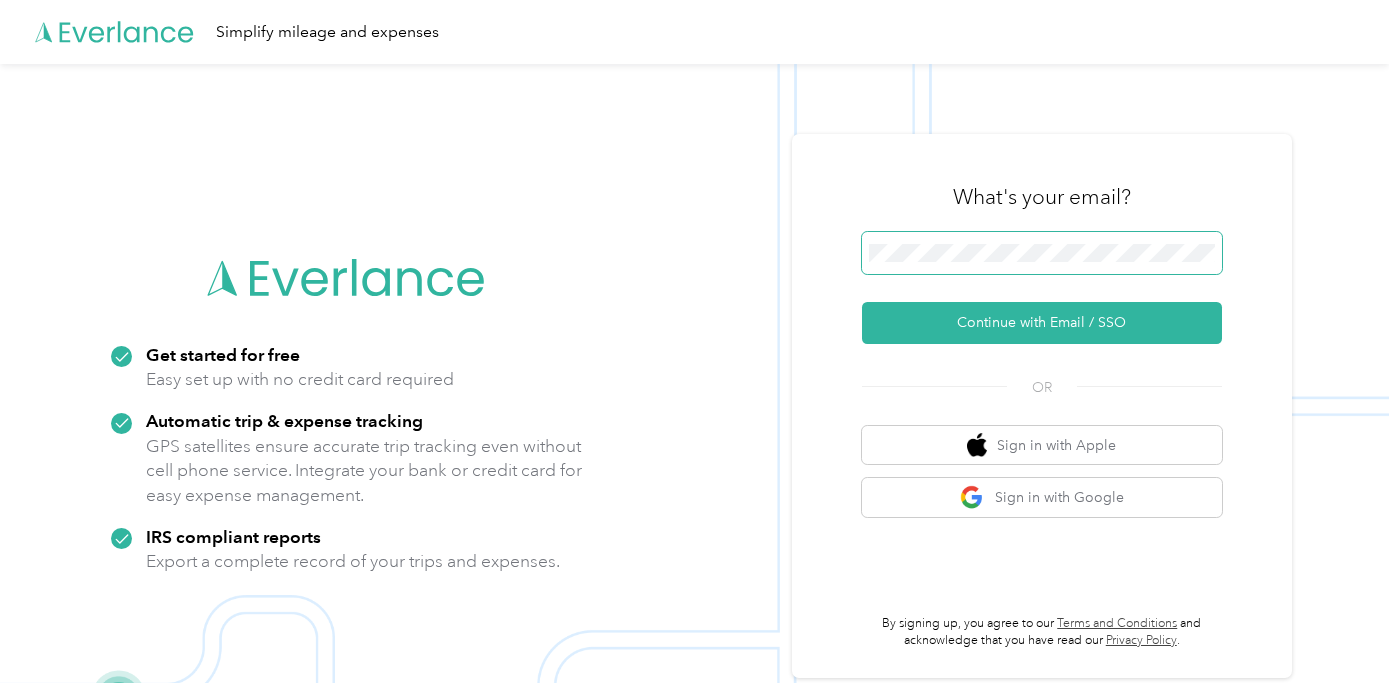 click at bounding box center (1042, 253) 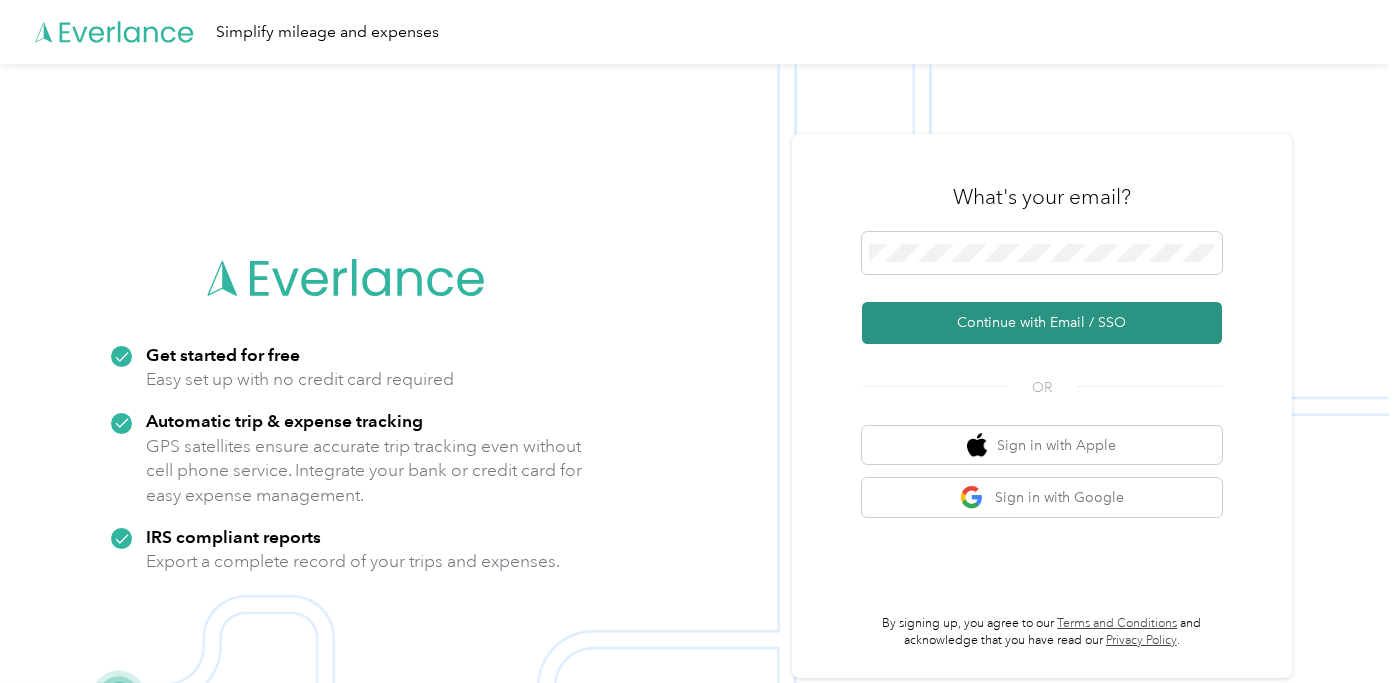 click on "Continue with Email / SSO" at bounding box center (1042, 323) 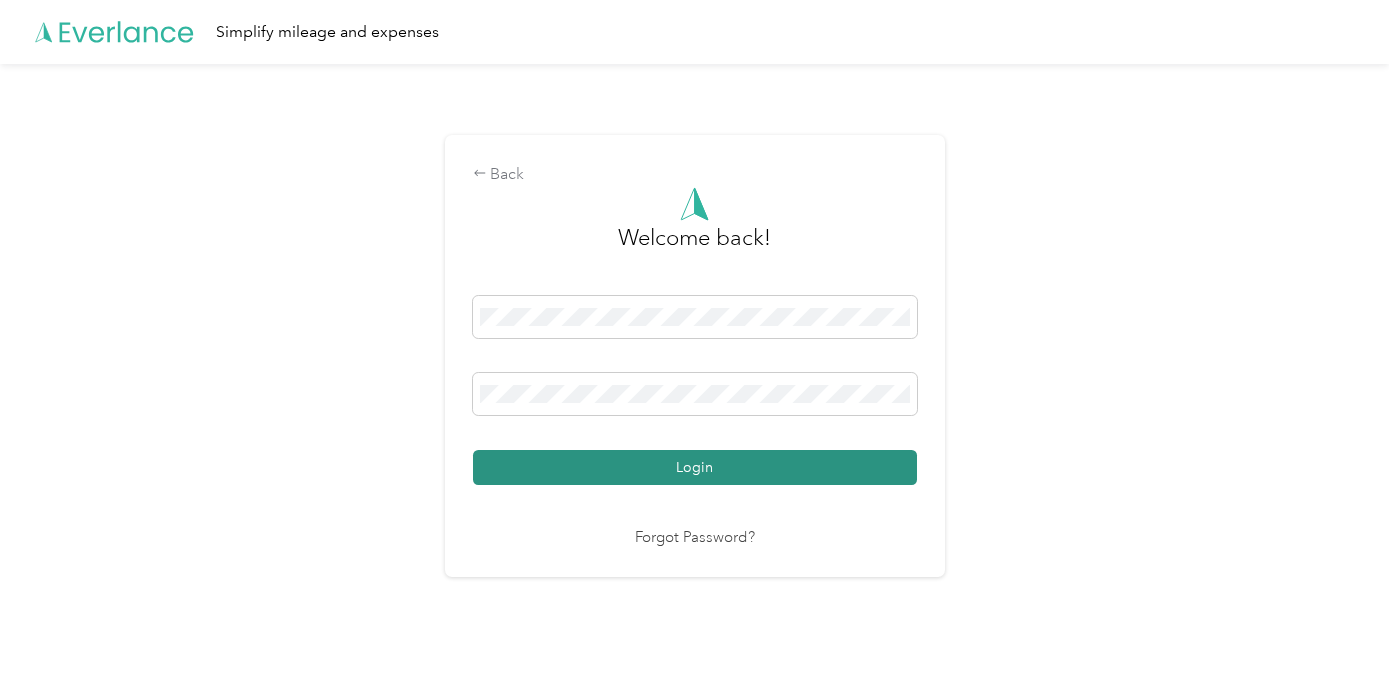 click on "Login" at bounding box center (695, 467) 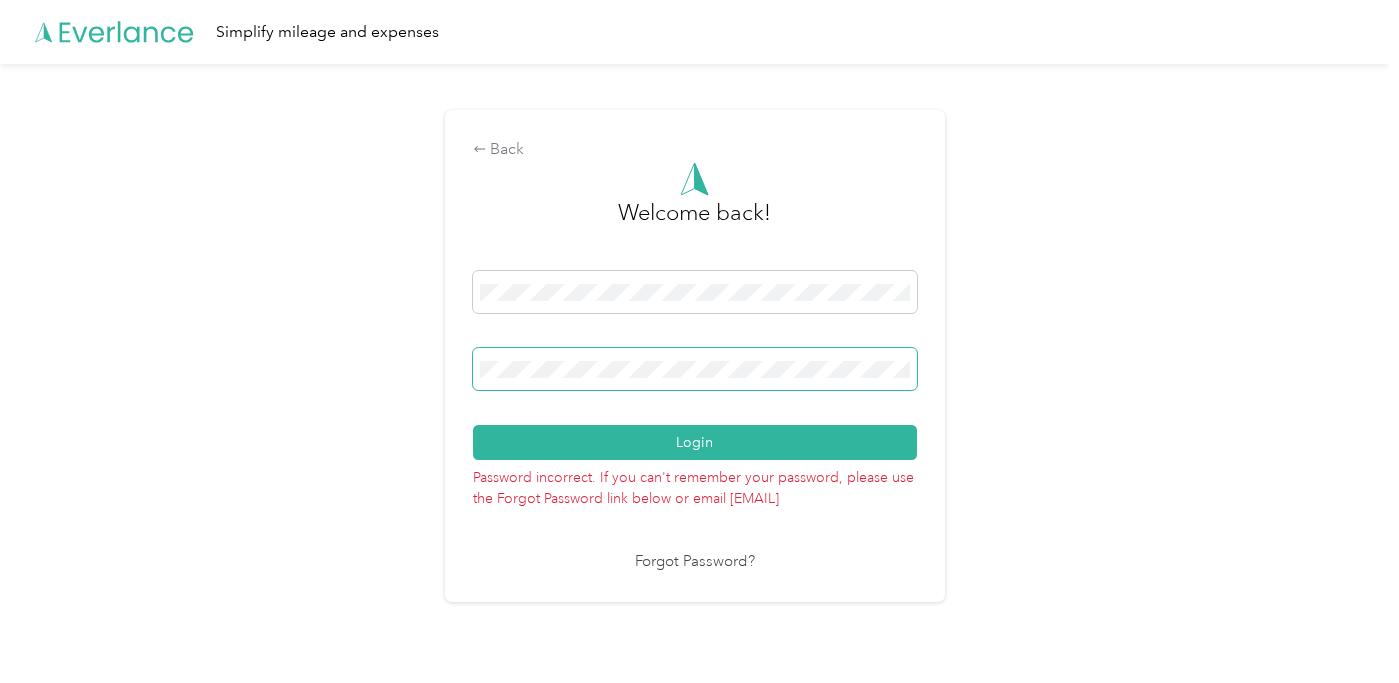 click on "Login" at bounding box center (695, 442) 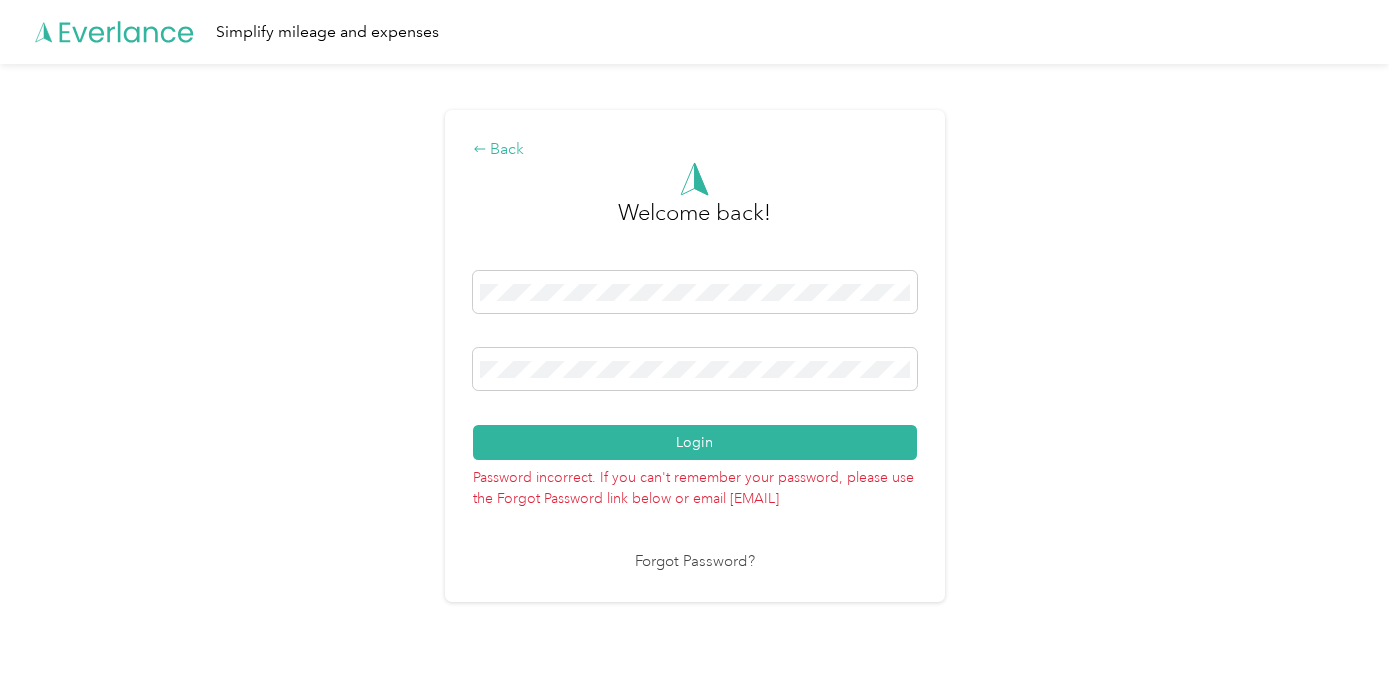 click on "Back" at bounding box center (695, 150) 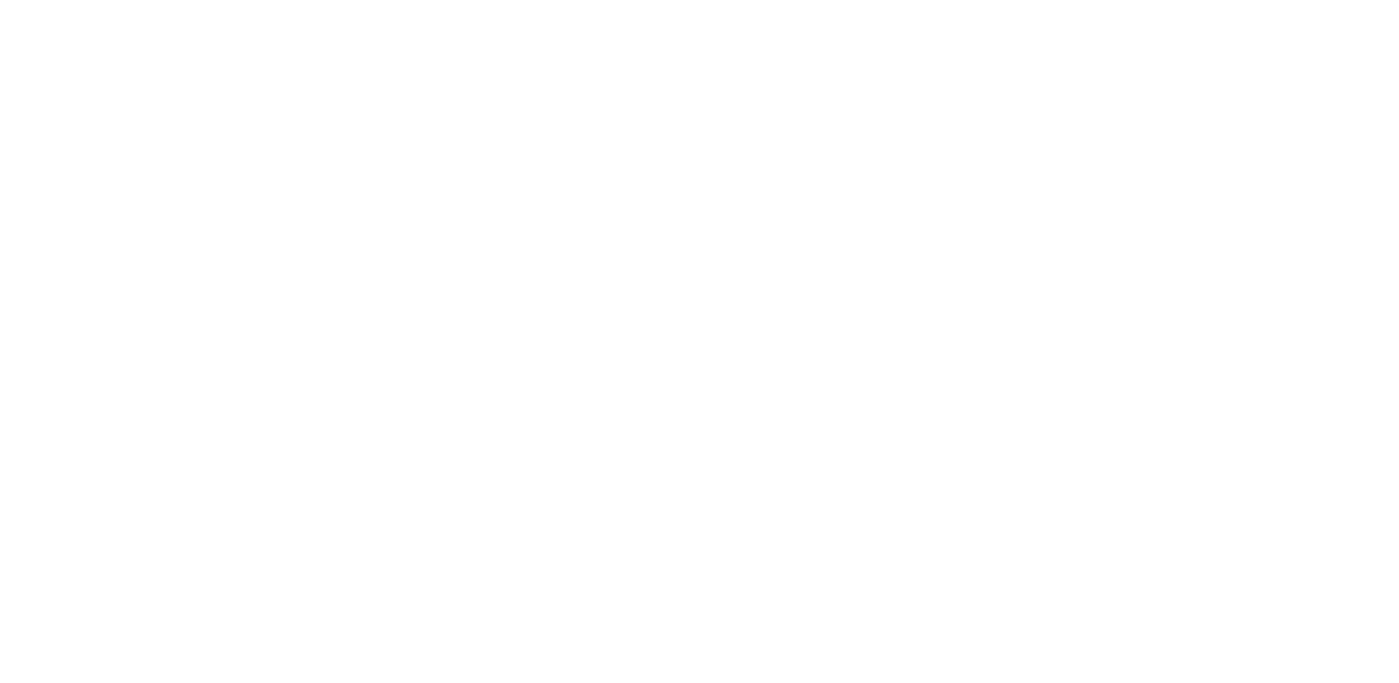 scroll, scrollTop: 0, scrollLeft: 0, axis: both 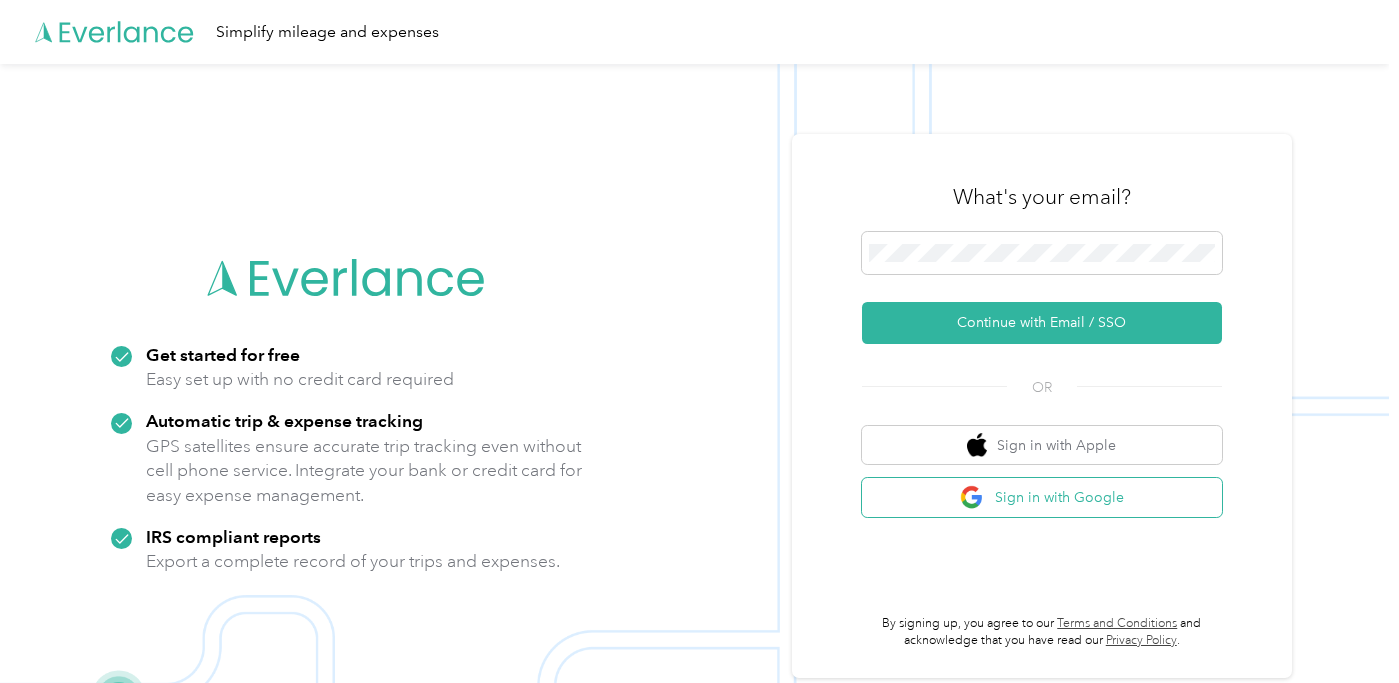 click on "Sign in with Google" at bounding box center (1042, 497) 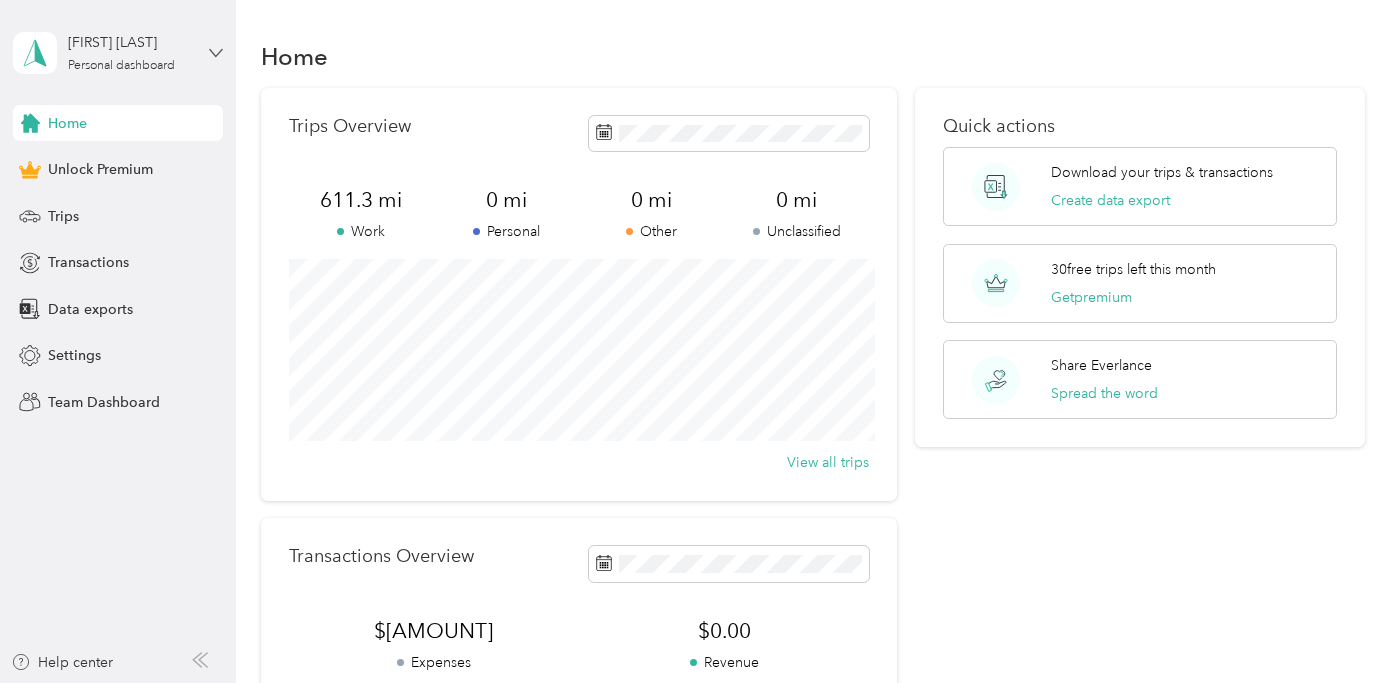 click 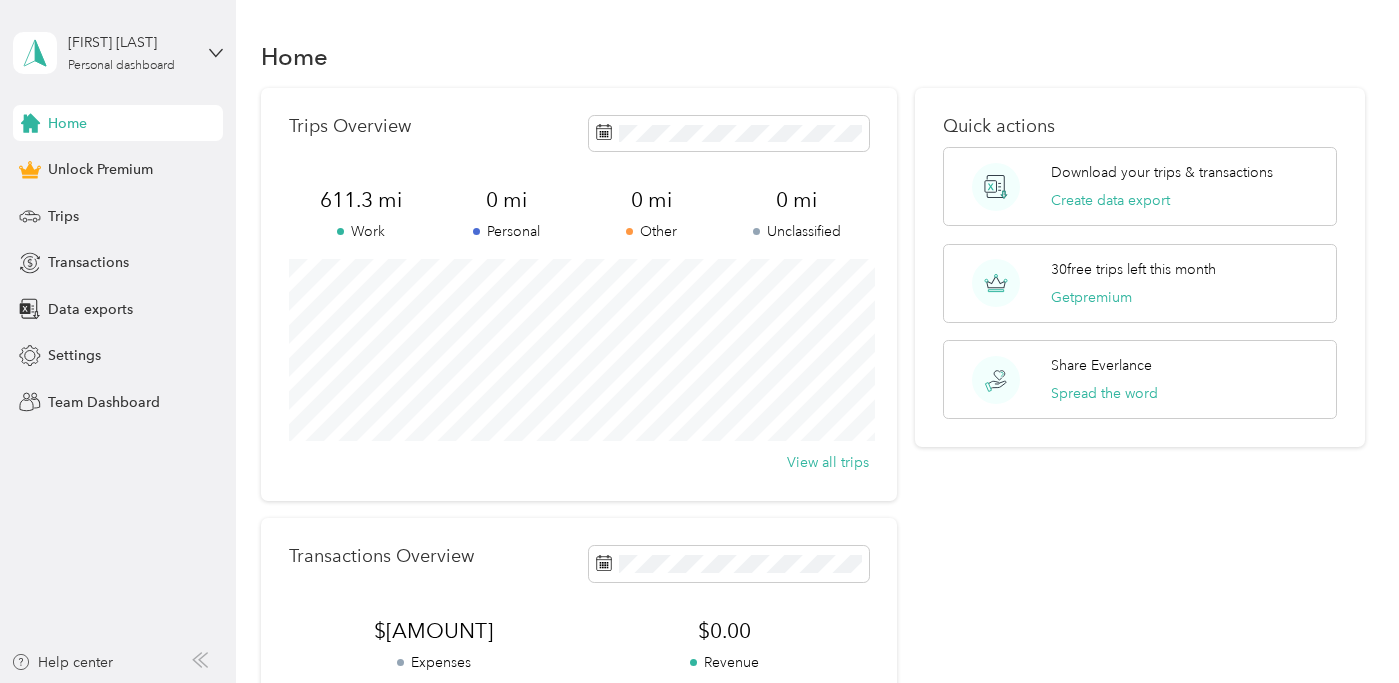 click on "[EMAIL]" at bounding box center (171, 107) 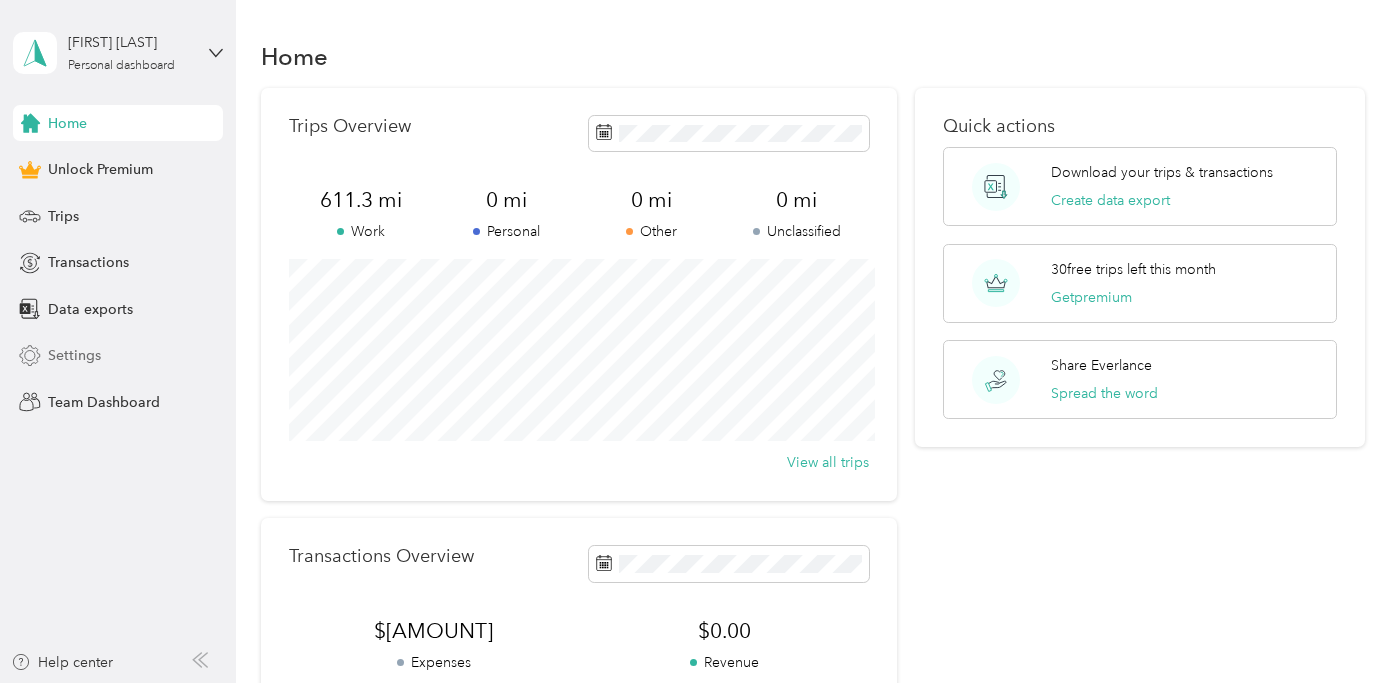 click on "Settings" at bounding box center [118, 356] 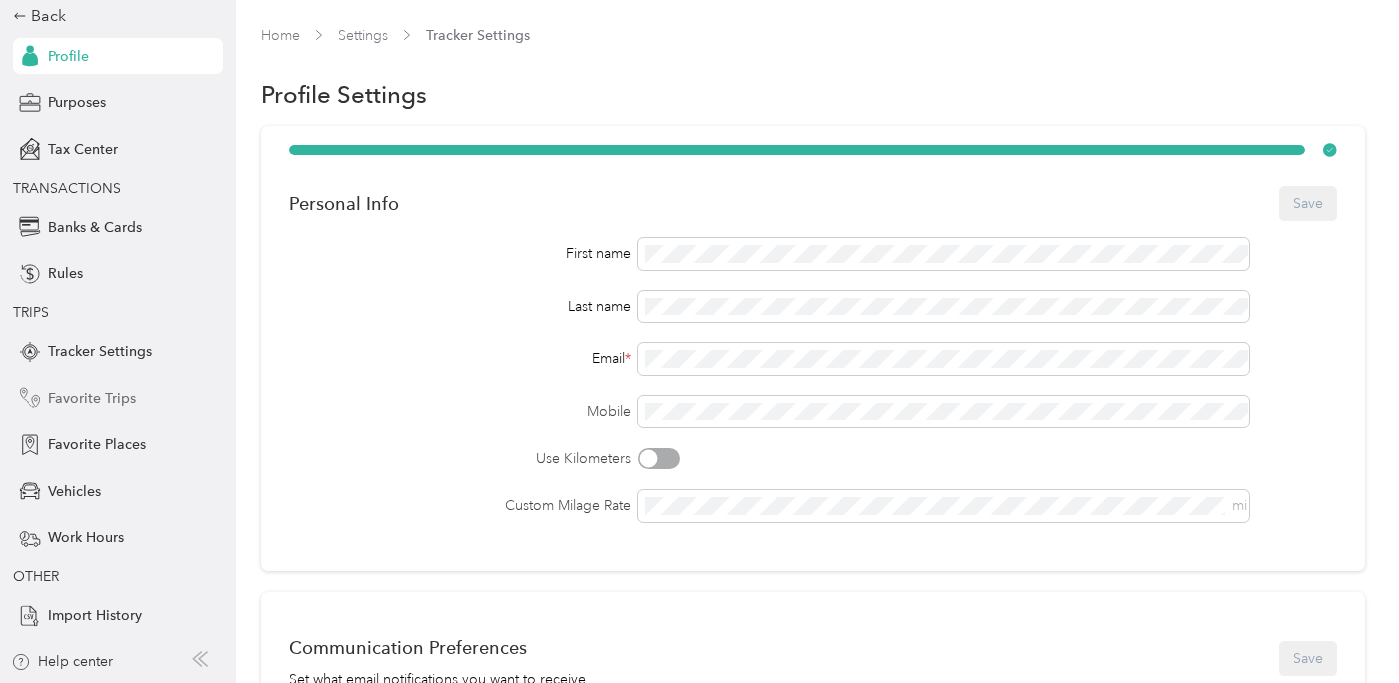 scroll, scrollTop: 0, scrollLeft: 0, axis: both 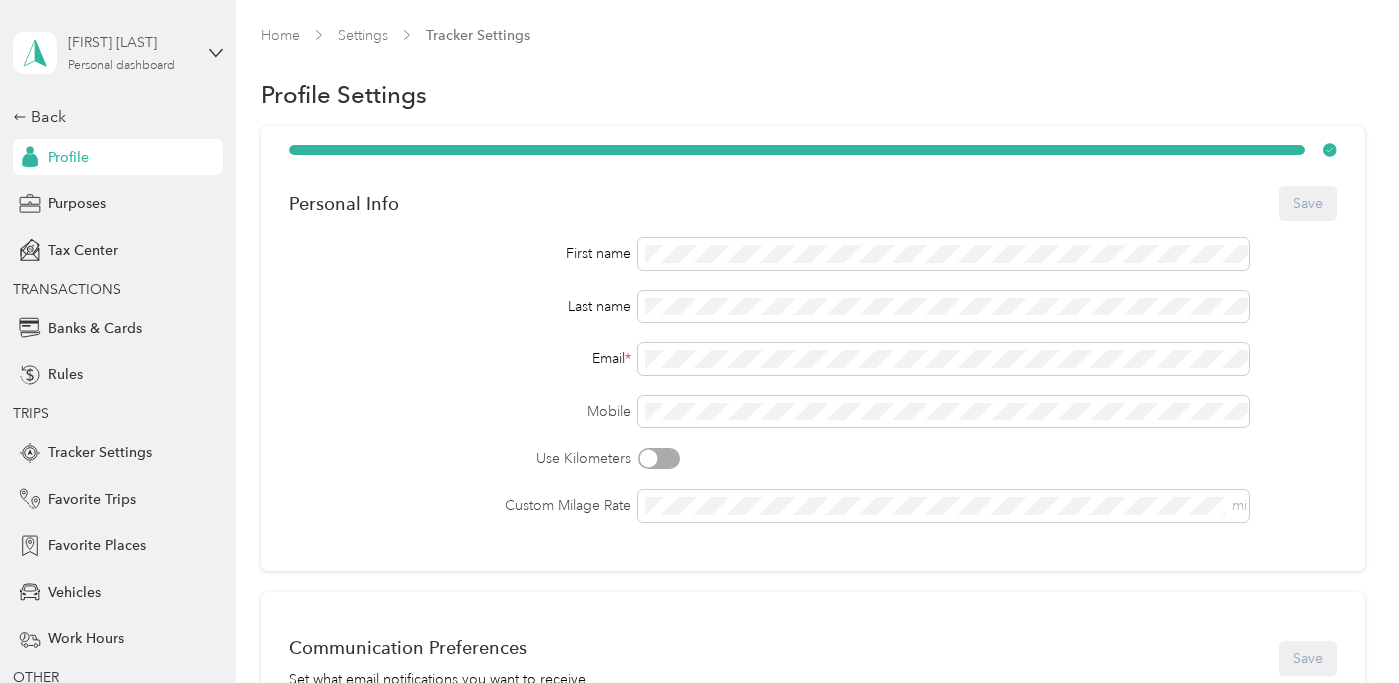 click on "Personal dashboard" at bounding box center (121, 66) 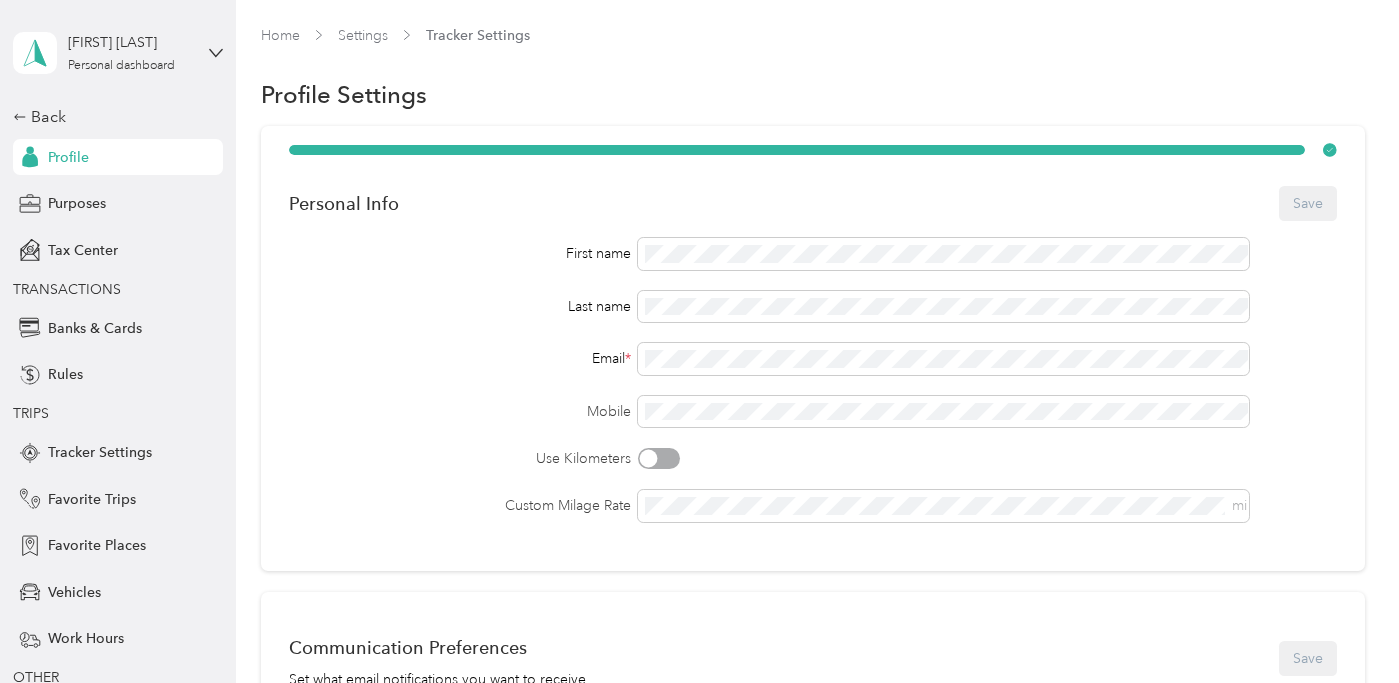 click 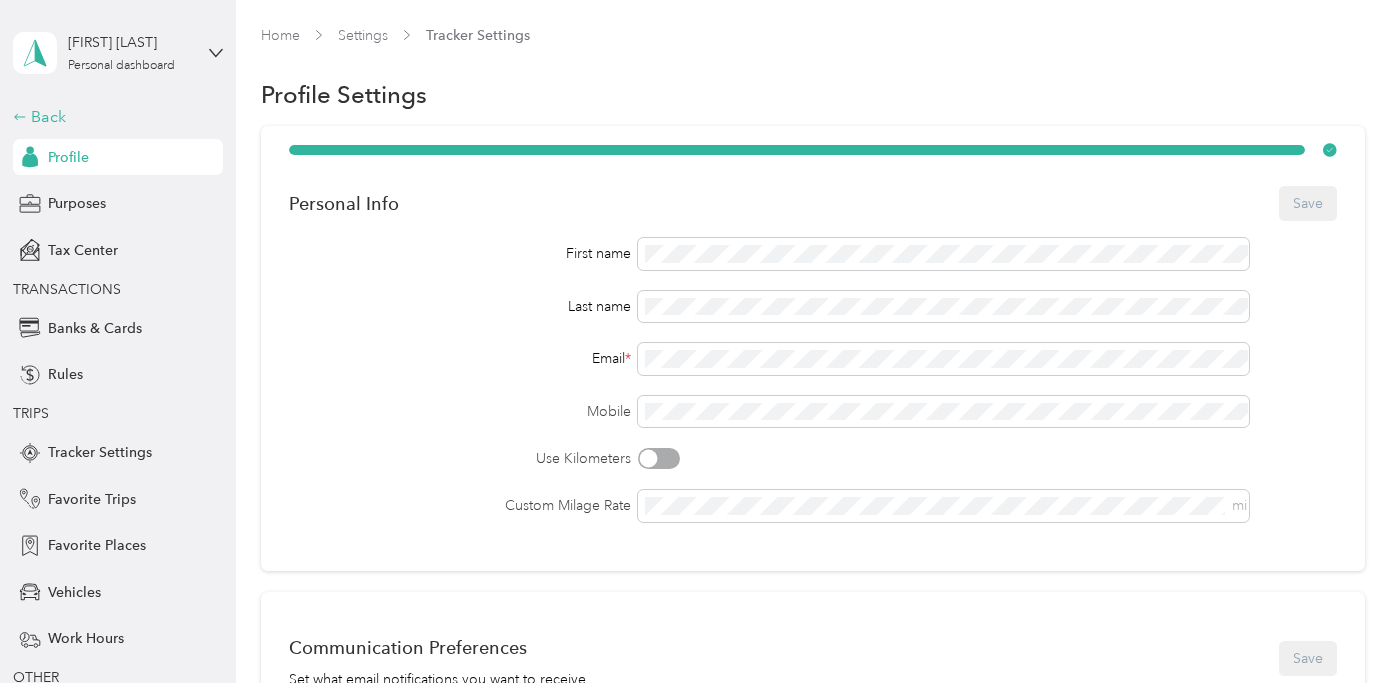 click 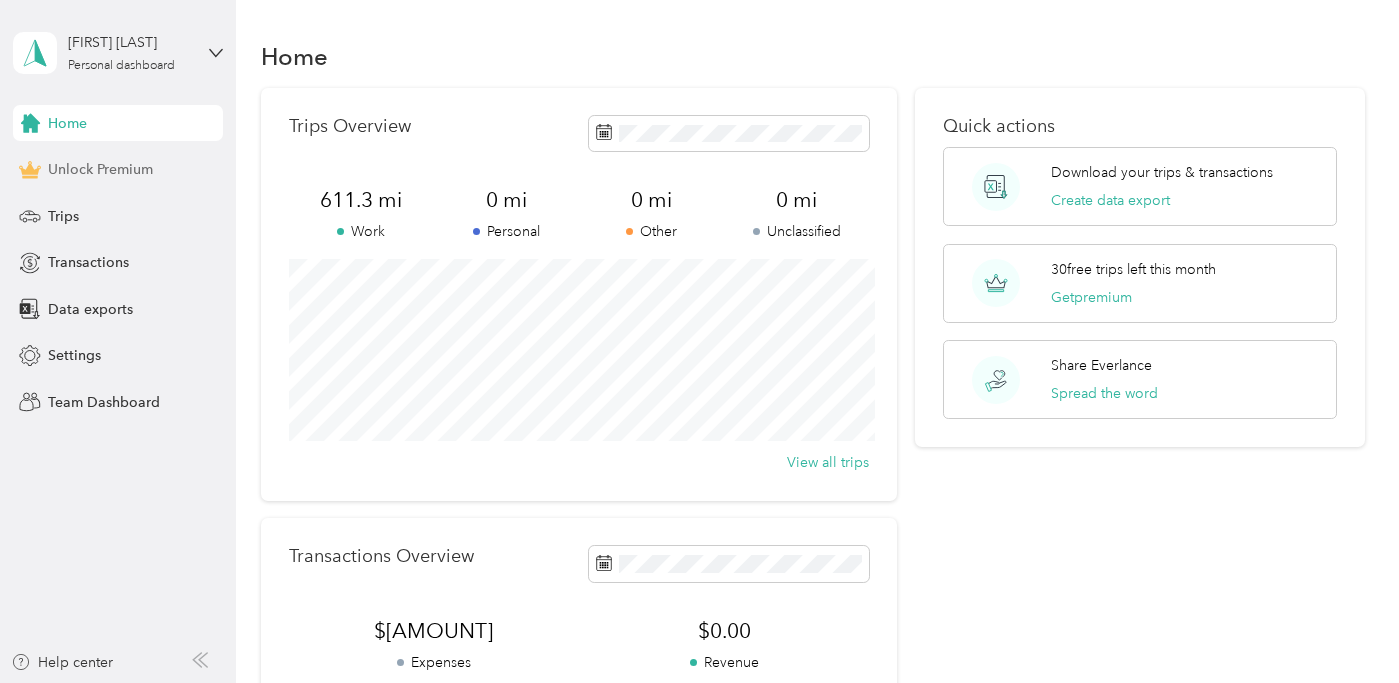 click on "Unlock Premium" at bounding box center [100, 169] 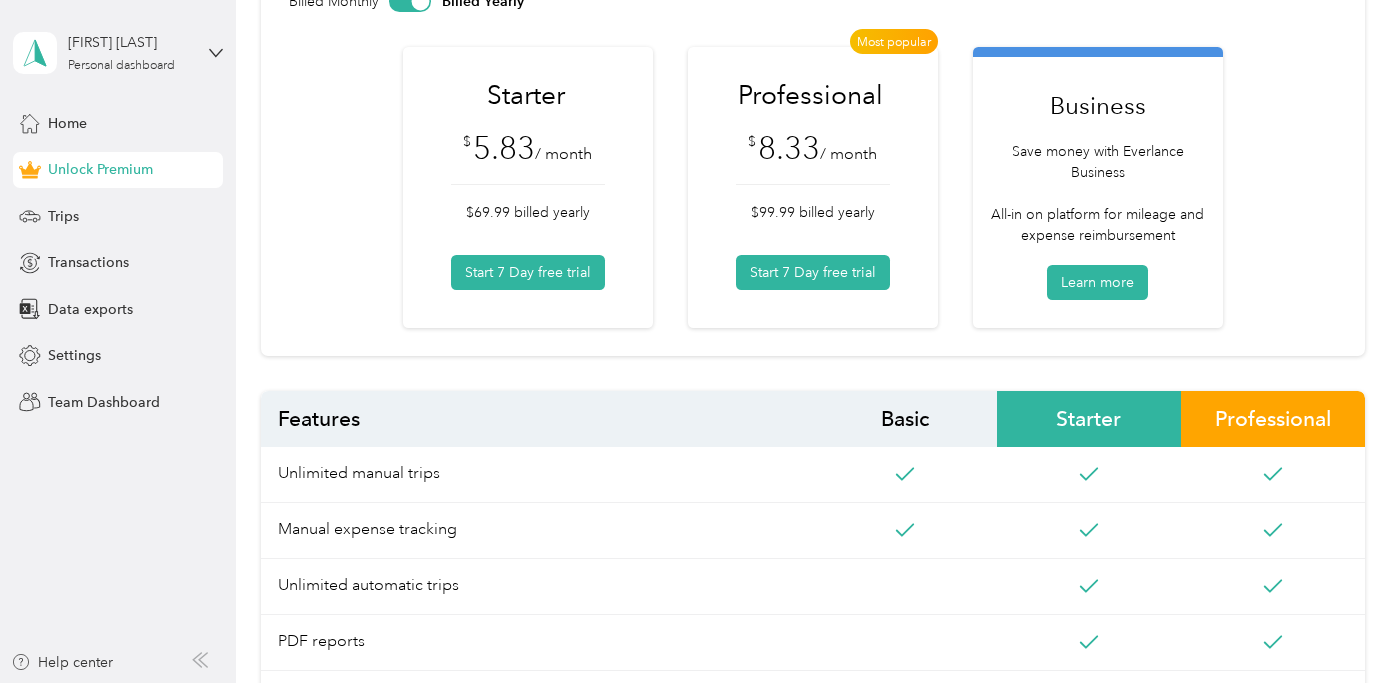 scroll, scrollTop: 0, scrollLeft: 0, axis: both 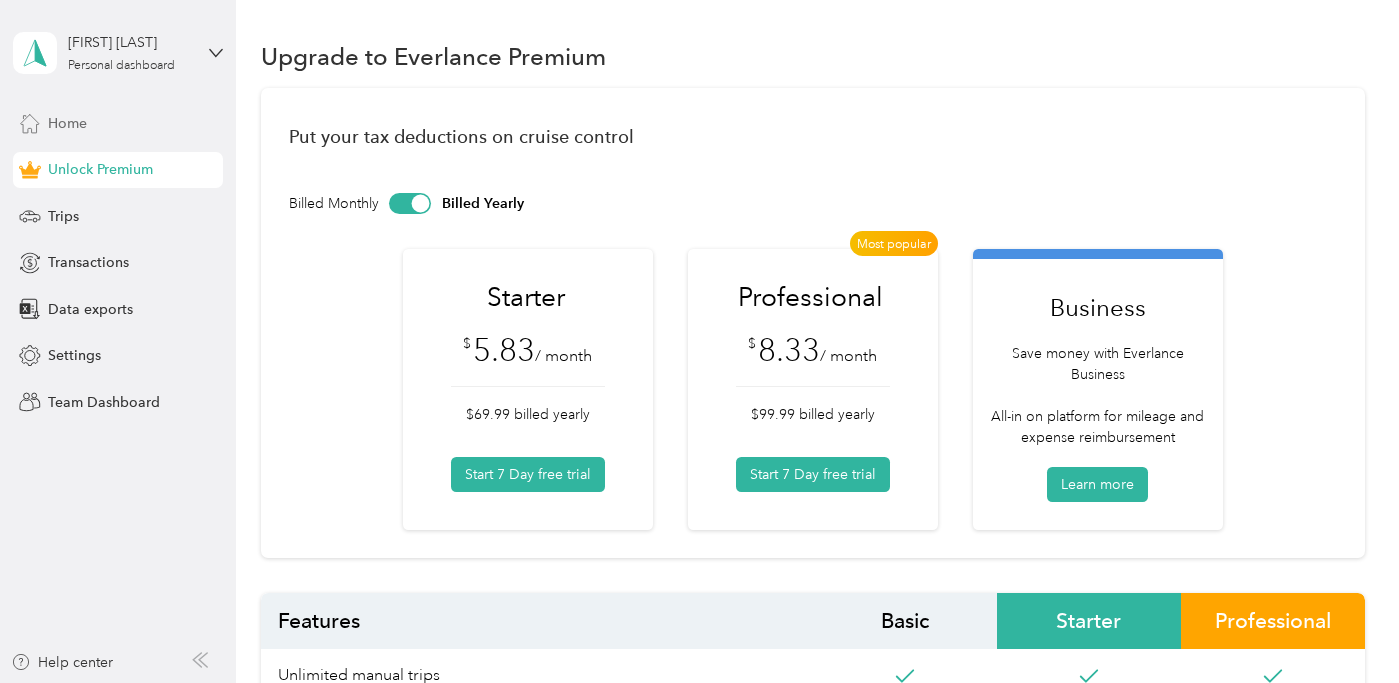click on "Home" at bounding box center [118, 123] 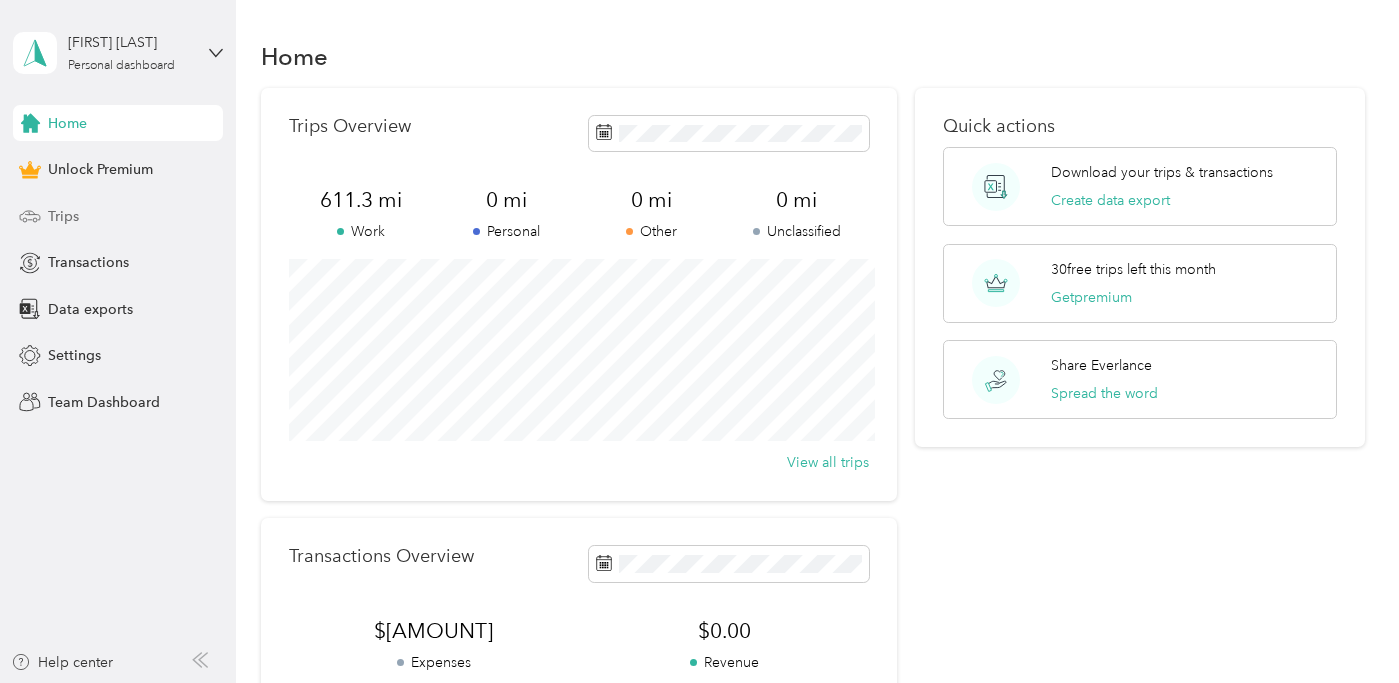 click on "Trips" at bounding box center [118, 216] 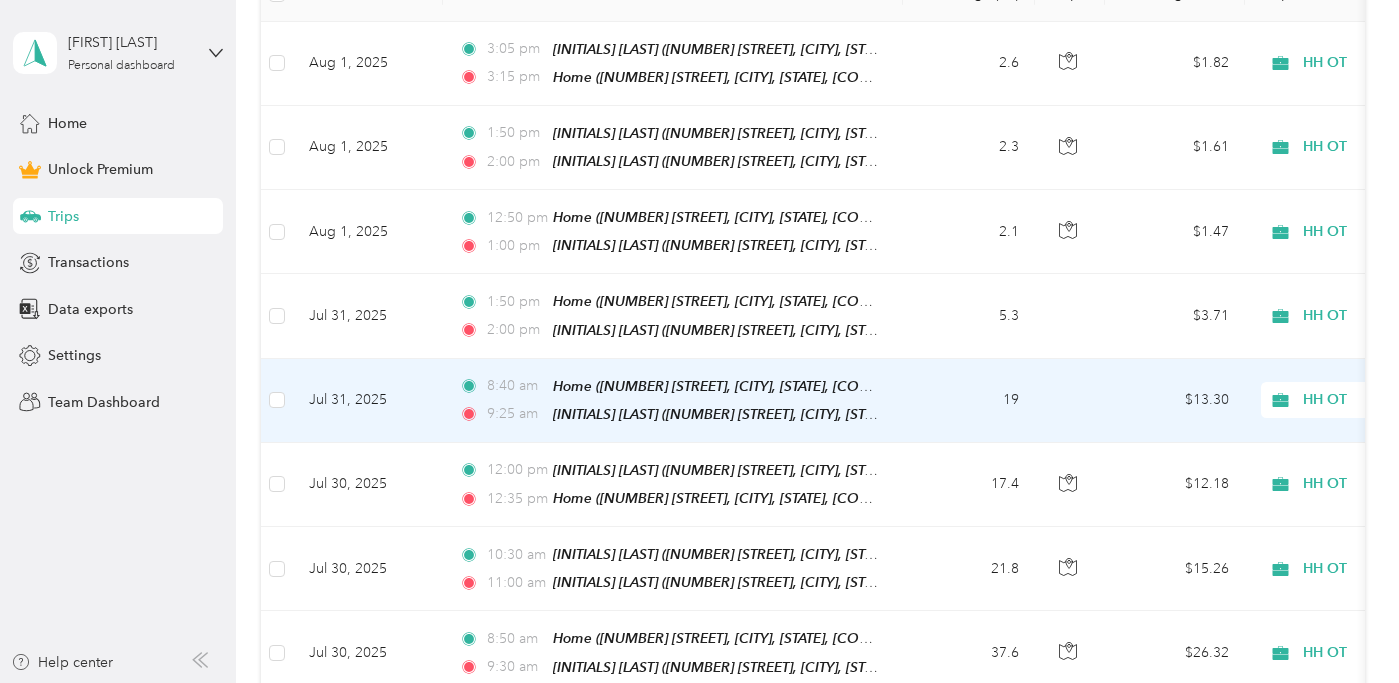 scroll, scrollTop: 0, scrollLeft: 0, axis: both 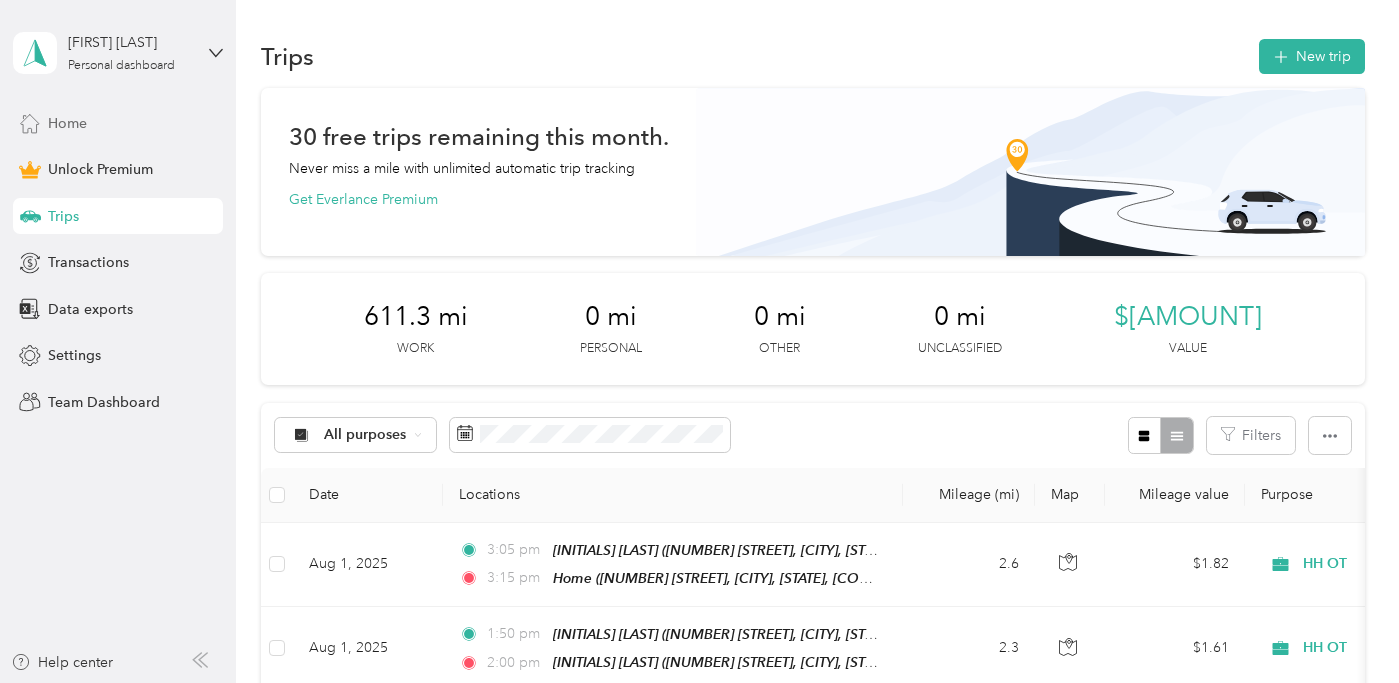 click on "Home" at bounding box center [118, 123] 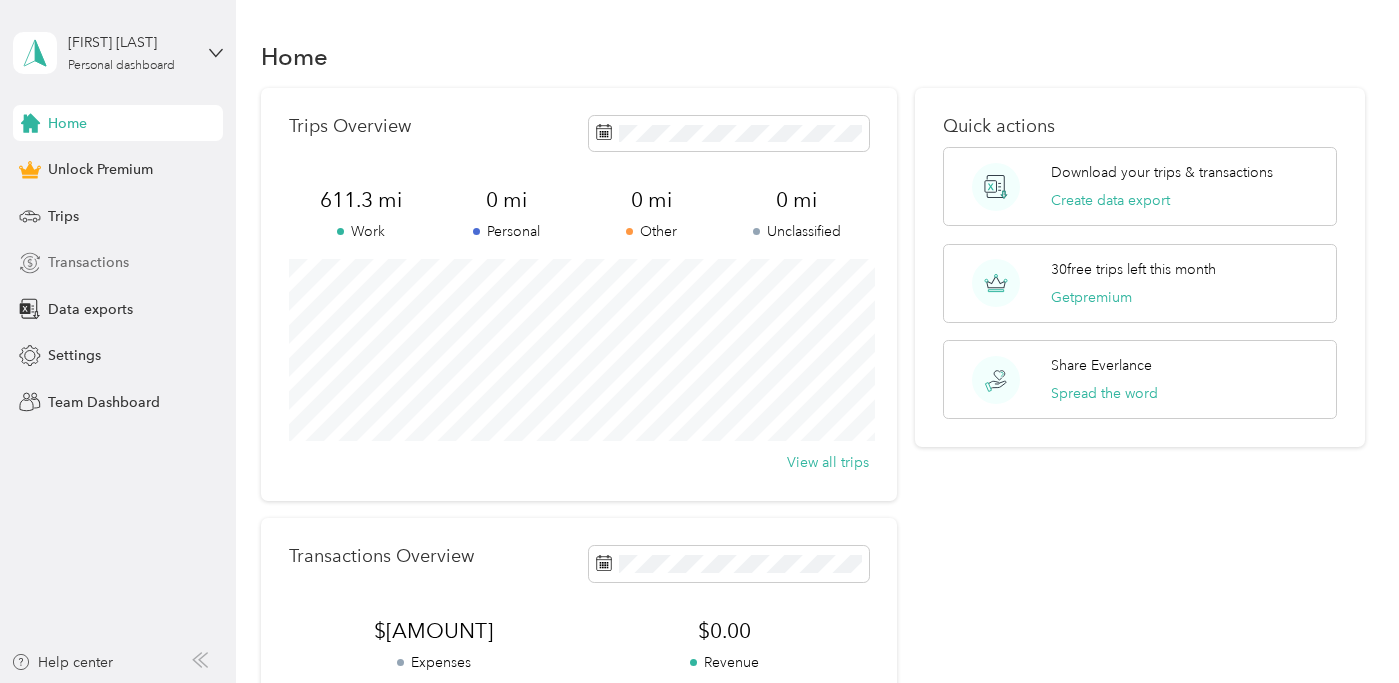 click on "Transactions" at bounding box center (118, 263) 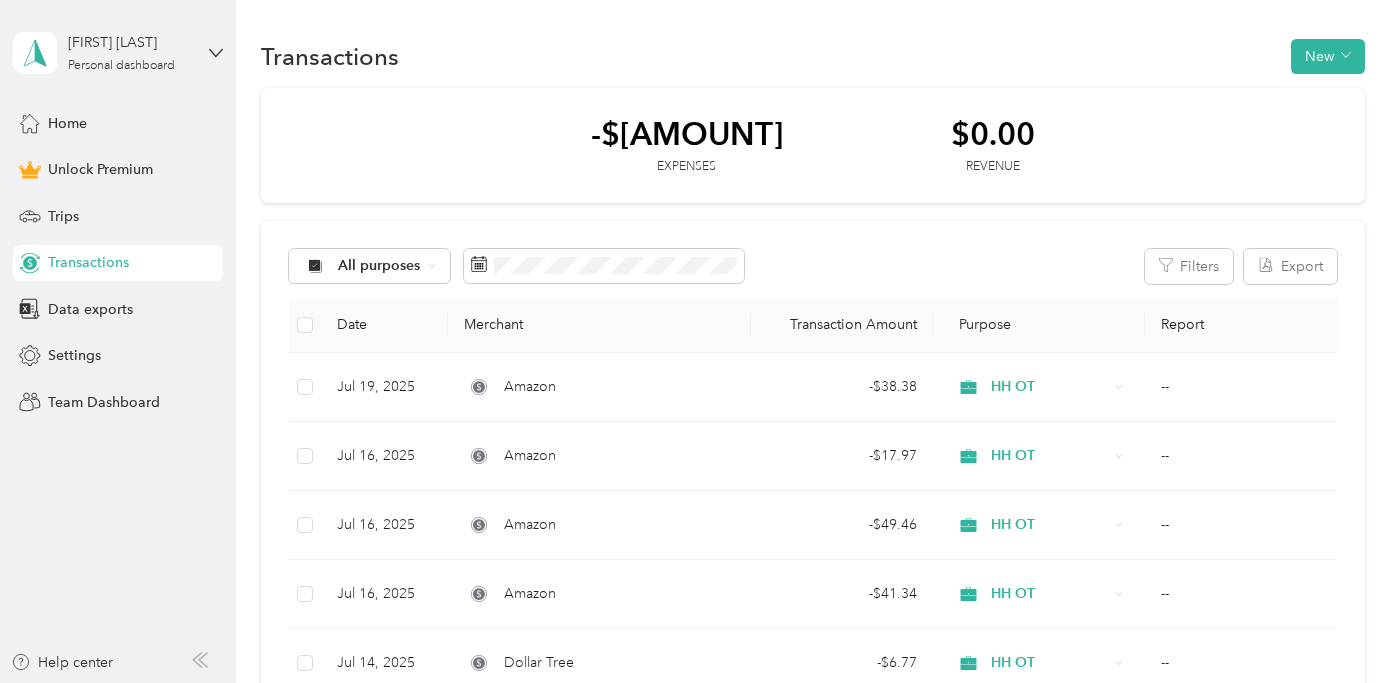 click on "Transactions New -$[AMOUNT] Expenses $[AMOUNT] Revenue All purposes Filters Export Date Merchant Transaction Amount Purpose Report               Jul 19, 2025 Amazon -  $[AMOUNT] HH OT -- Jul 16, 2025 Amazon -  $[AMOUNT] HH OT -- Jul 16, 2025 Amazon -  $[AMOUNT] HH OT -- Jul 16, 2025 Amazon -  $[AMOUNT] HH OT -- Jul 14, 2025 Dollar Tree -  $[AMOUNT] HH OT -- Jul 3, 2025 Amazon -  $[AMOUNT] HH OT -- Jun 6, 2025 Amazon -  $[AMOUNT] HH OT -- Jun 6, 2025 Amazon -  $[AMOUNT] HH OT -- Jun 5, 2025 Amazon -  $[AMOUNT] HH OT -- Jun 5, 2025 Amazon -  $[AMOUNT] HH OT -- Jun 5, 2025 Amazon -  $[AMOUNT] HH OT -- Jun 5, 2025 Amazon -  $[AMOUNT] HH OT -- May 30, 2025 Dollar Tree -  $[AMOUNT] HH OT -- May 30, 2025 Dollar Tree -  $[AMOUNT] HH OT -- May 21, 2025 Amazon -  $[AMOUNT] HH OT -- May 21, 2025 Amazon -  $[AMOUNT] HH OT -- May 21, 2025 Amazon -  $[AMOUNT] HH OT --" at bounding box center (813, 820) 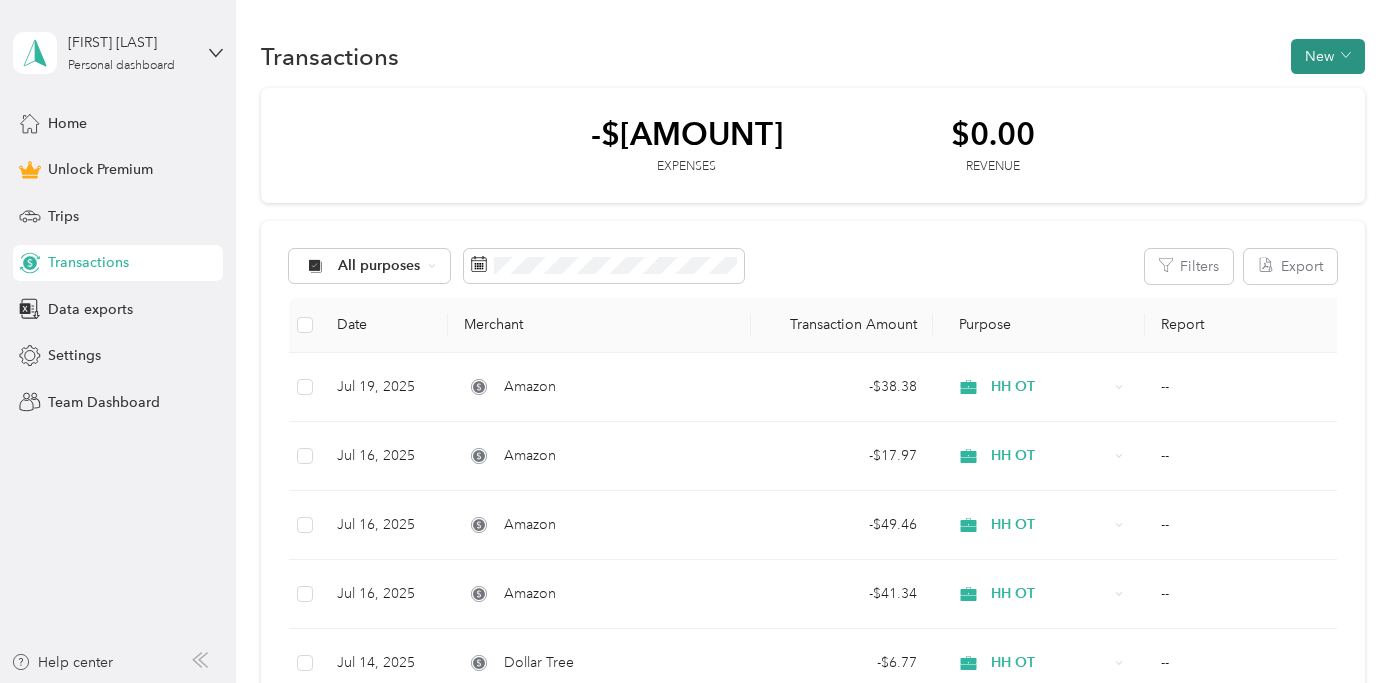 click 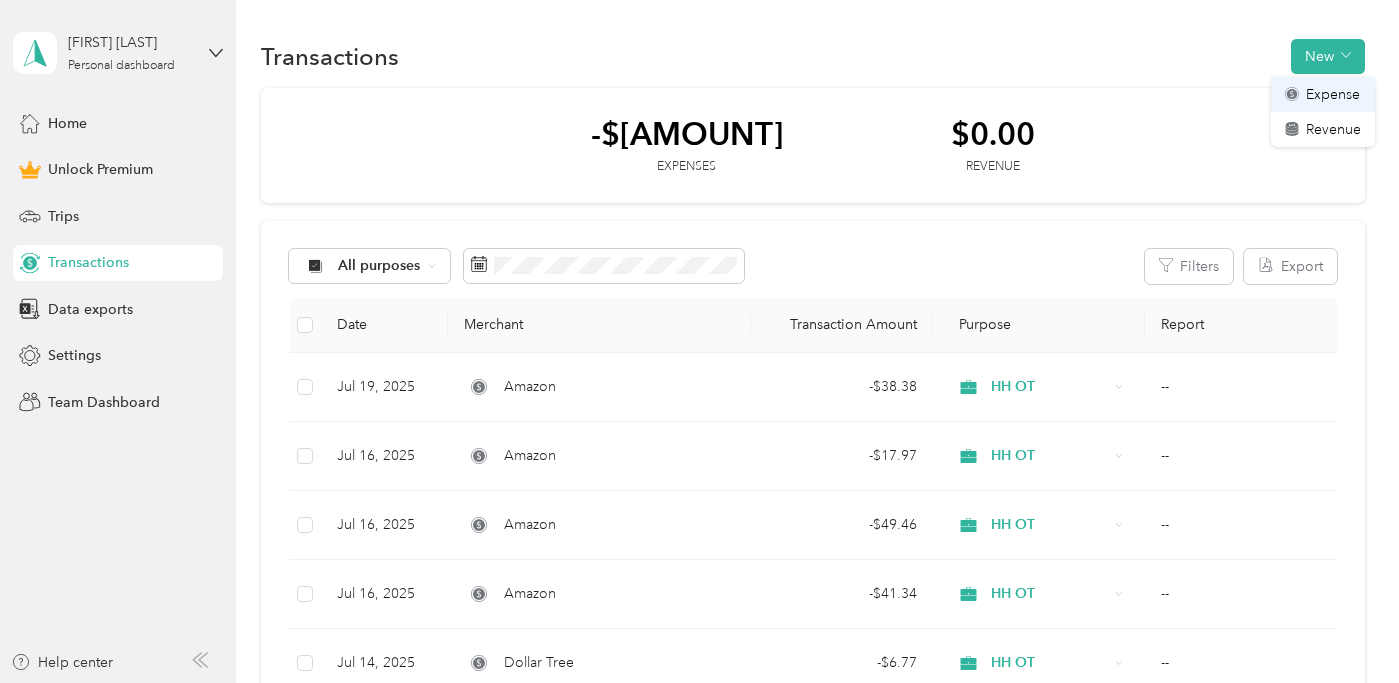 click on "Expense" at bounding box center (1333, 94) 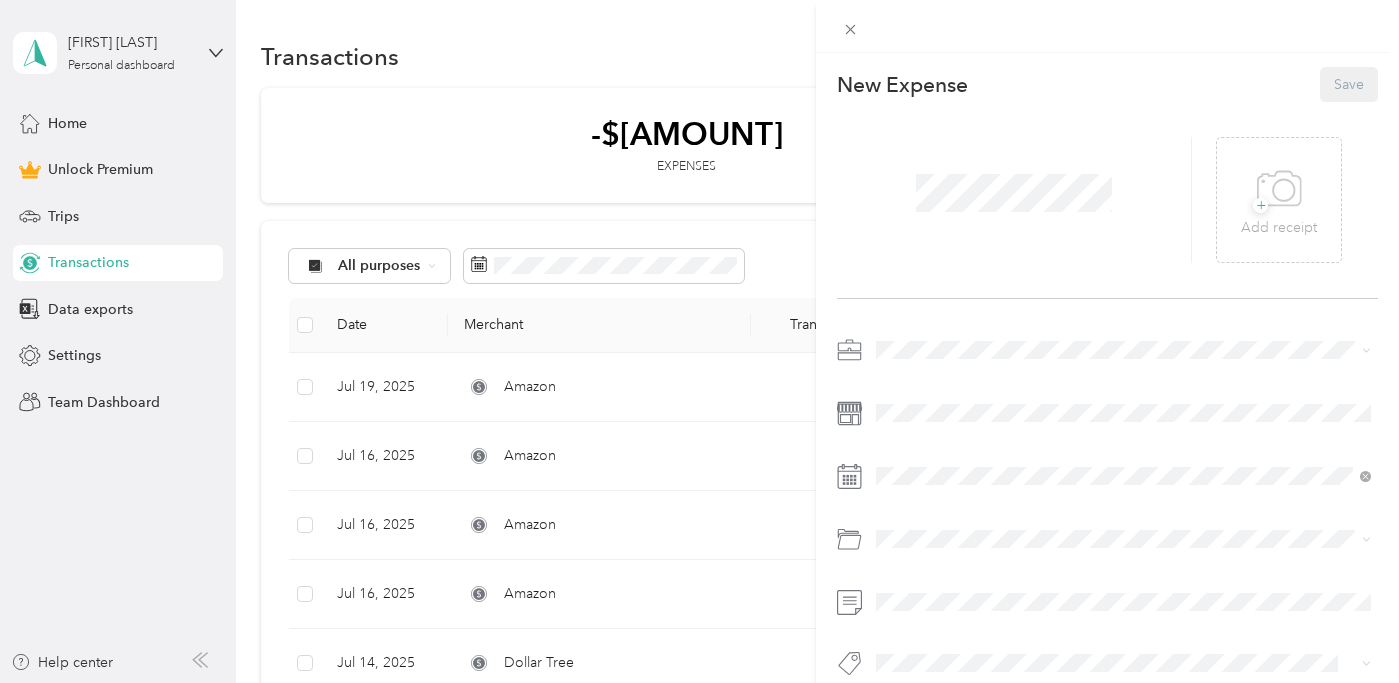 click on "Work Personal HH OT Other Charity Medical Moving Commute" at bounding box center (1123, 507) 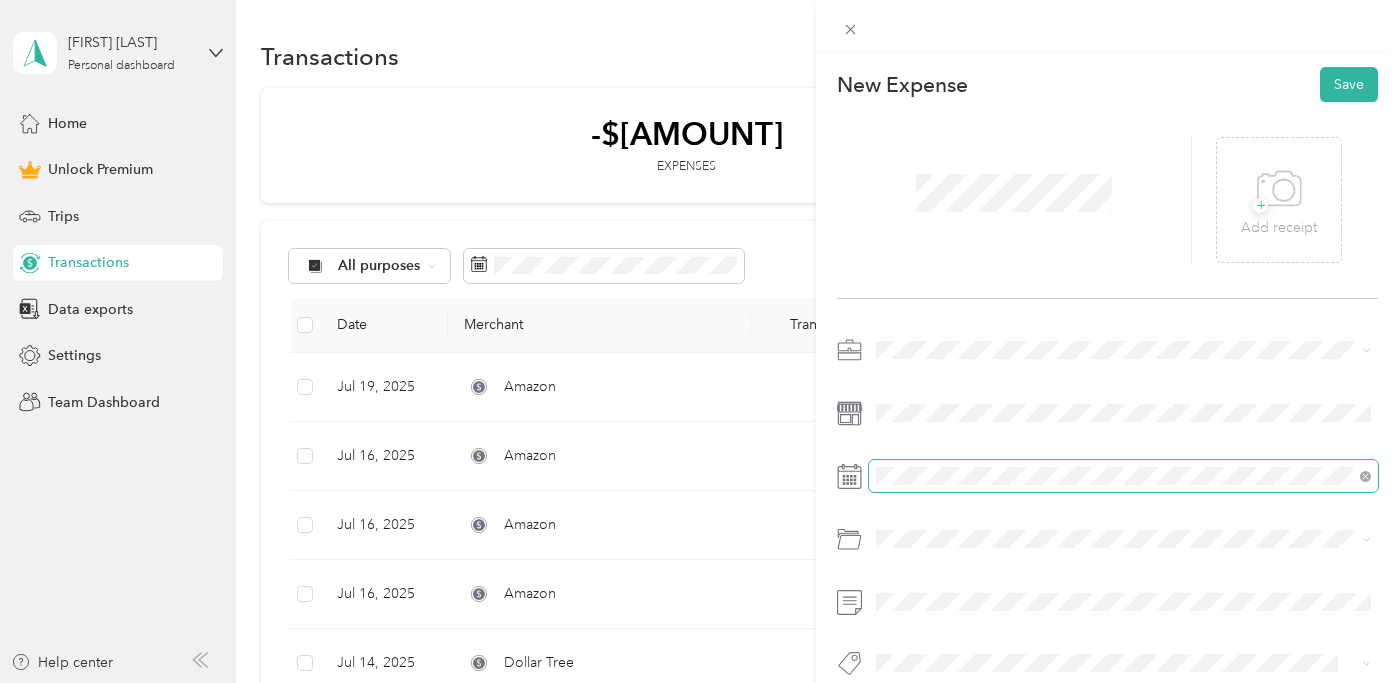 click at bounding box center (1123, 476) 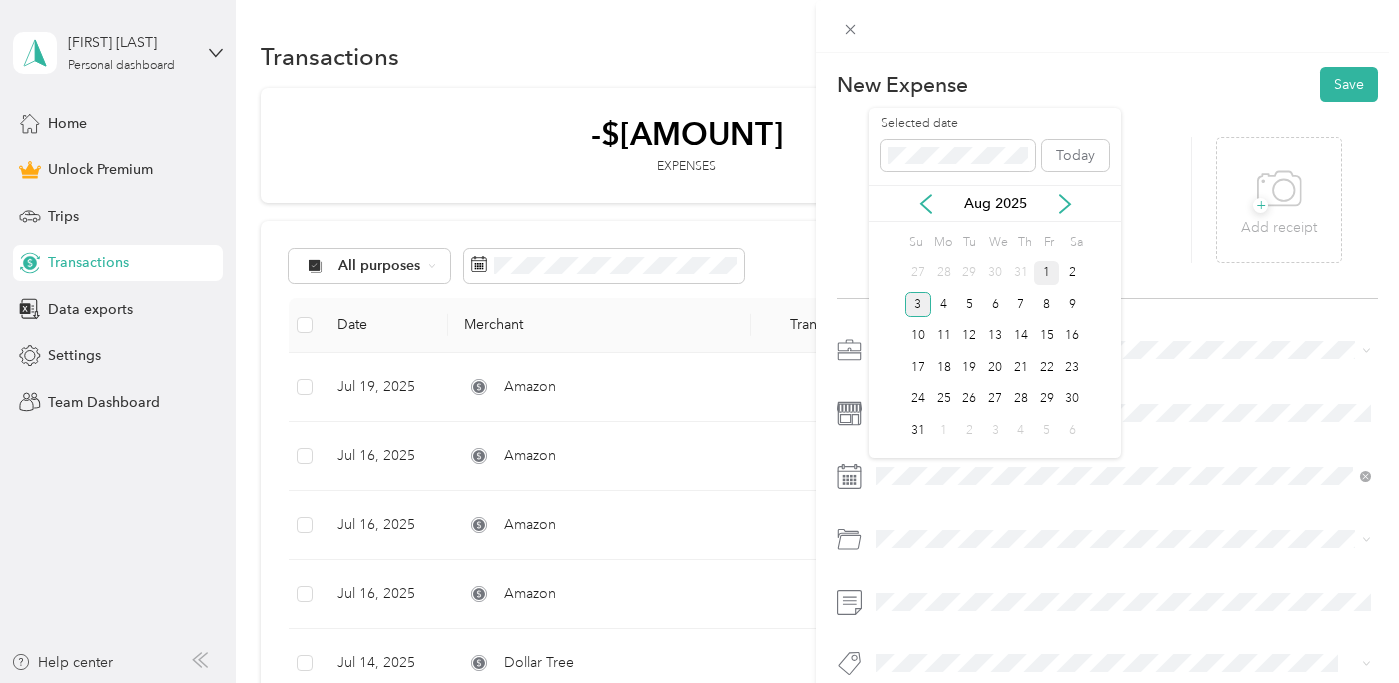 click on "1" at bounding box center [1047, 273] 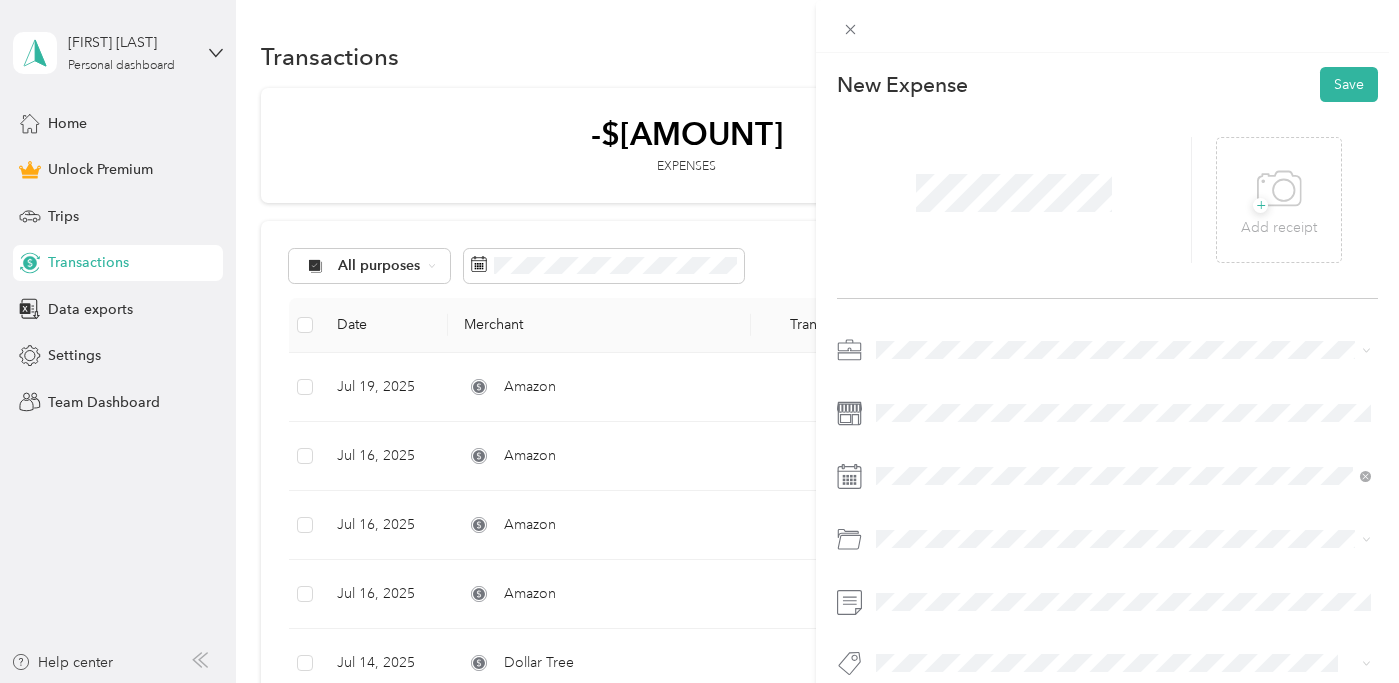 click on "This  expense  cannot be edited because it is either under review, approved, or paid. Contact your Team Manager to edit it. New Expense  Save + Add receipt Default categories Supplies" at bounding box center [694, 683] 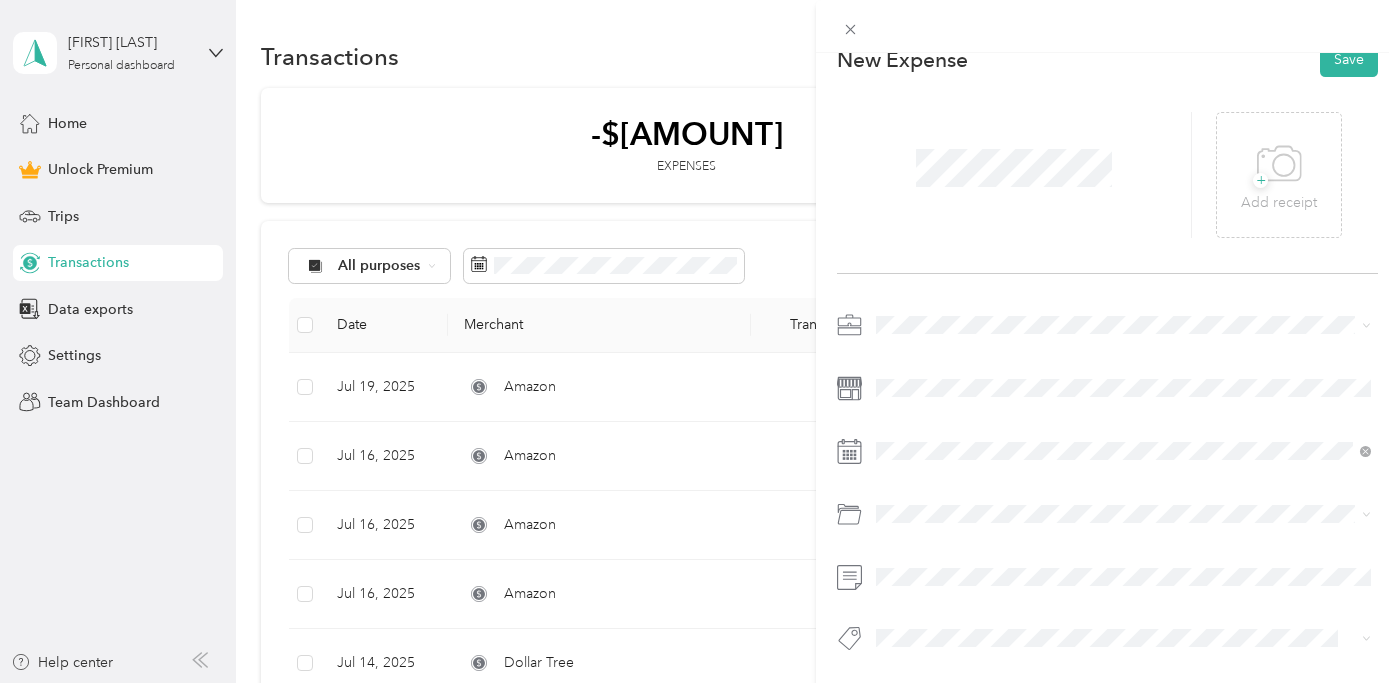 scroll, scrollTop: 24, scrollLeft: 0, axis: vertical 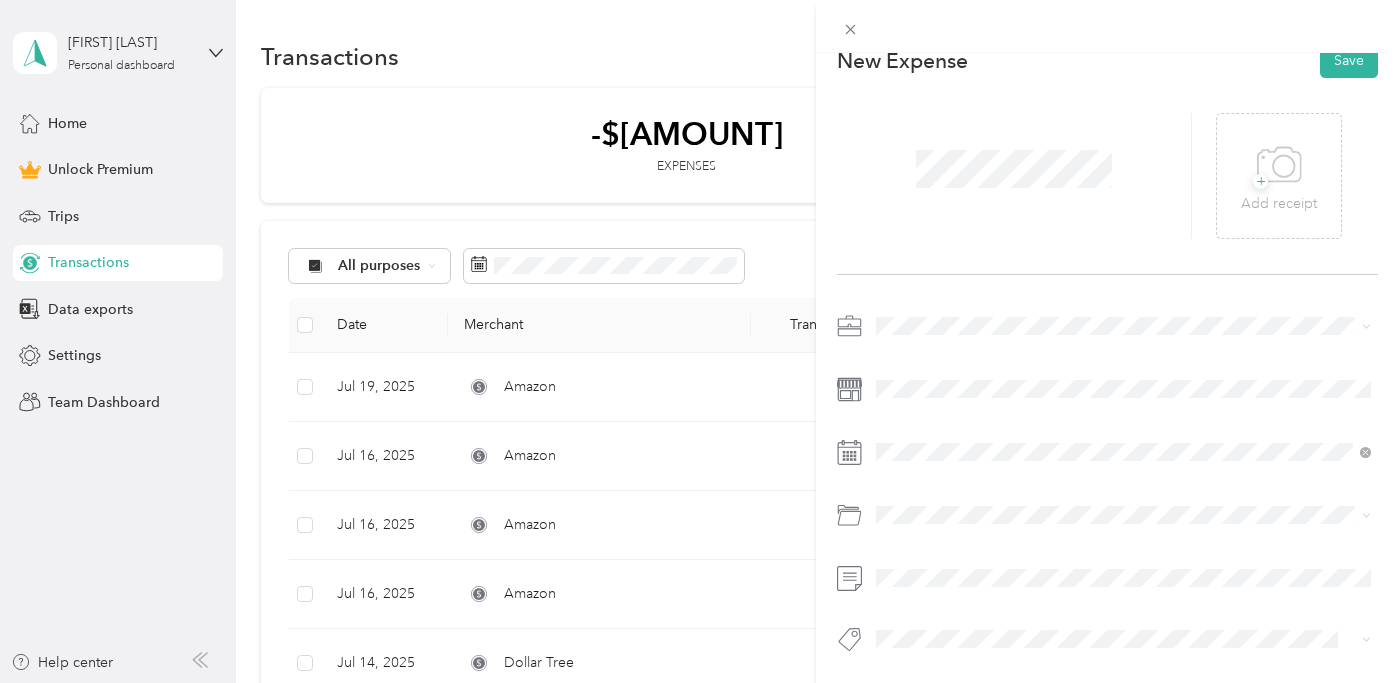 drag, startPoint x: 946, startPoint y: 604, endPoint x: 1009, endPoint y: 593, distance: 63.953106 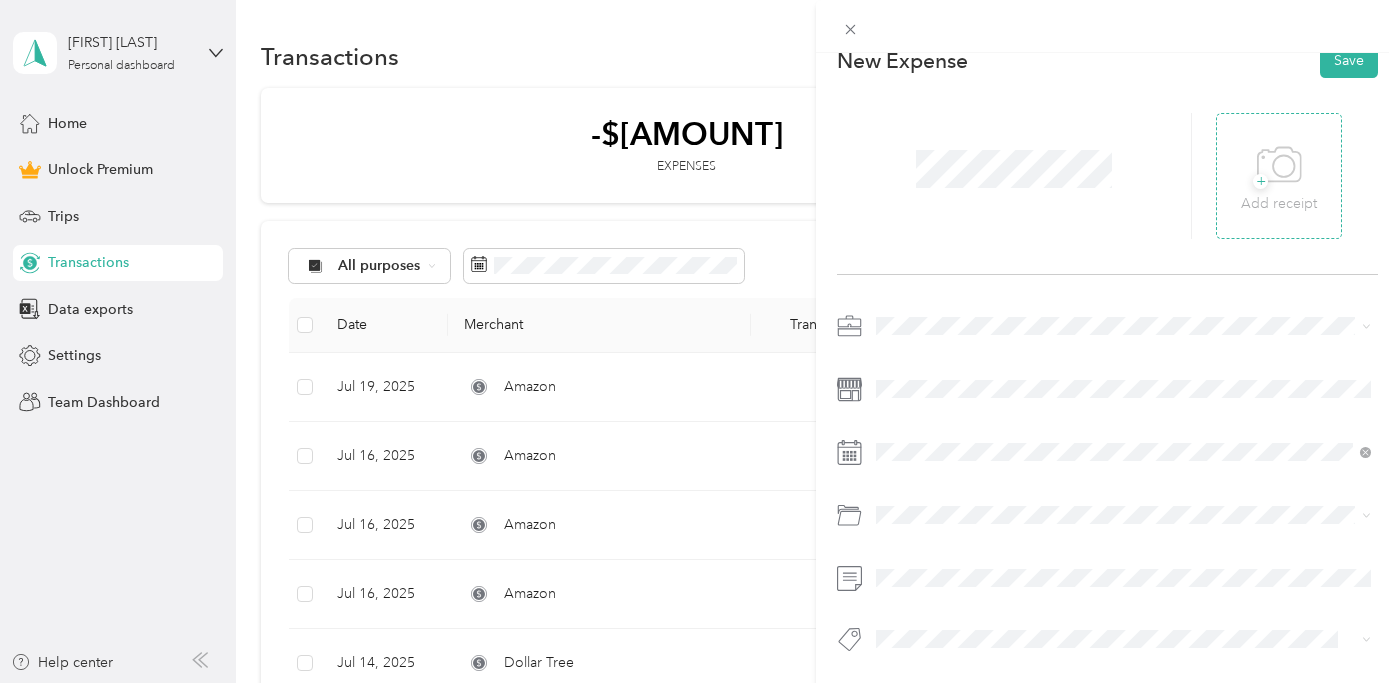 click 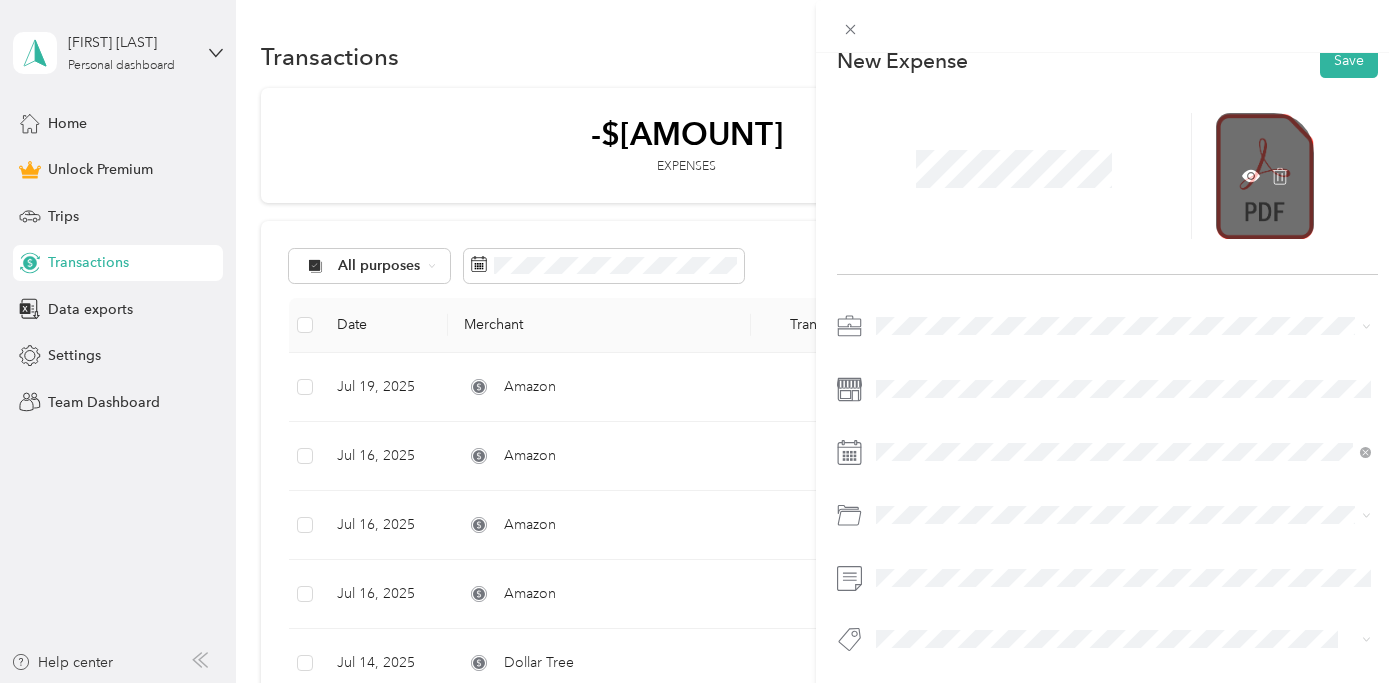 click at bounding box center [1265, 176] 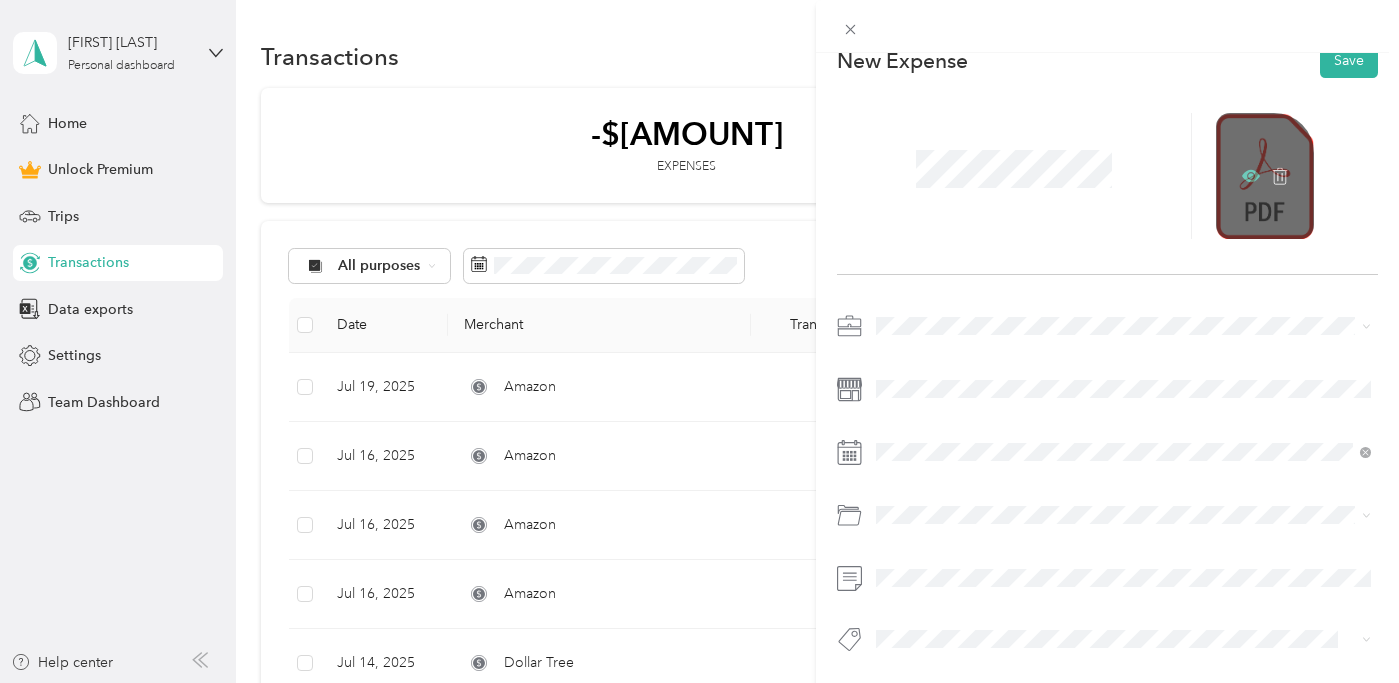 click 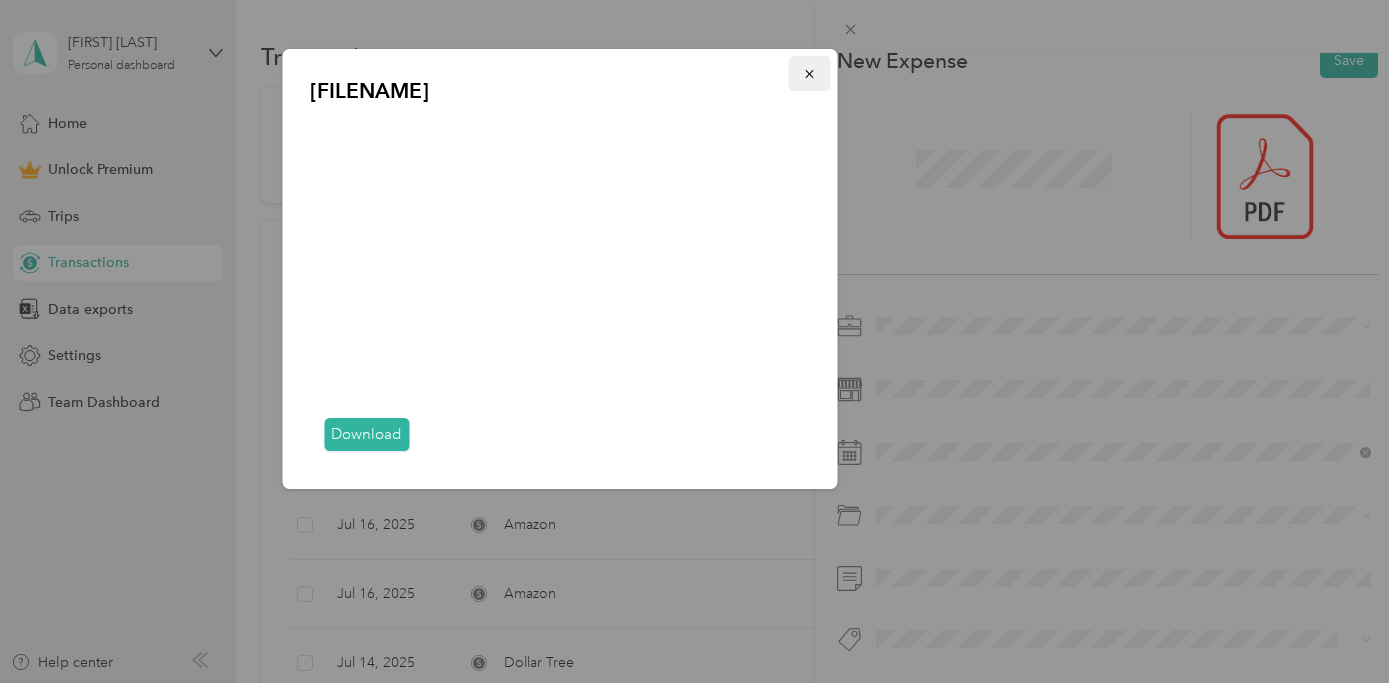 click at bounding box center [809, 73] 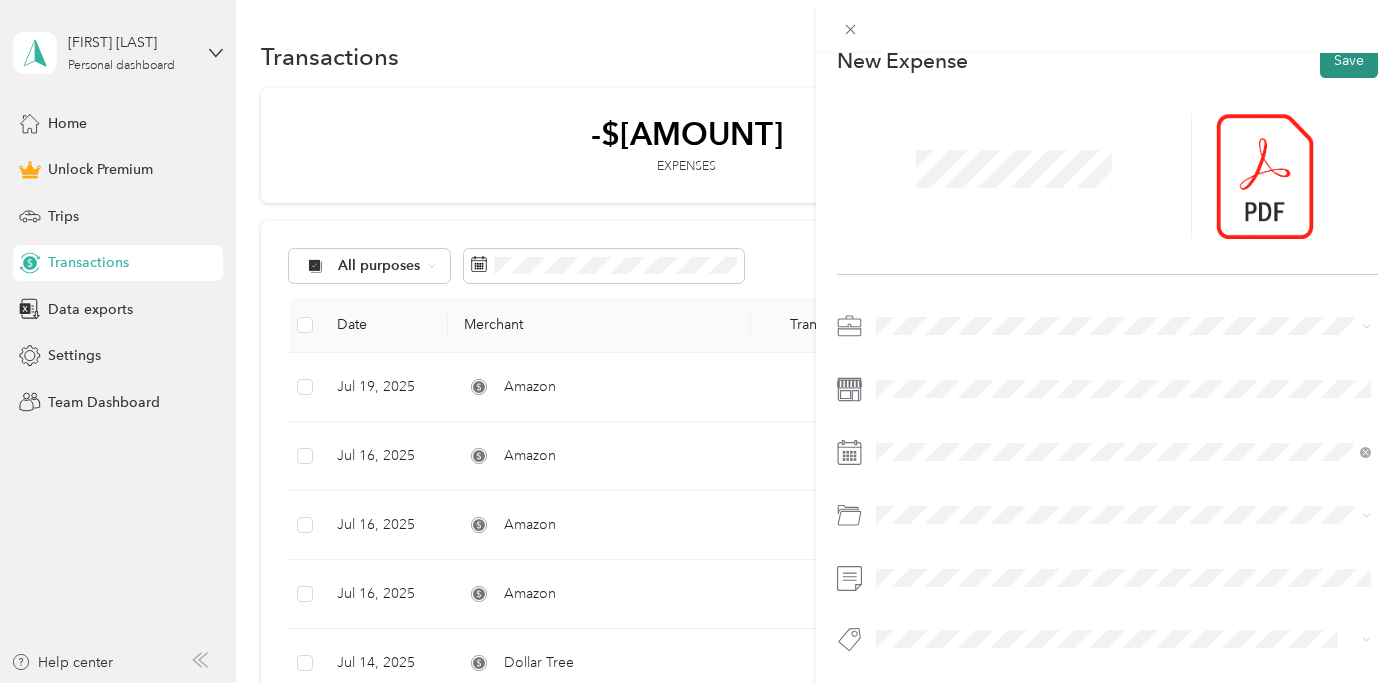 click on "Save" at bounding box center [1349, 60] 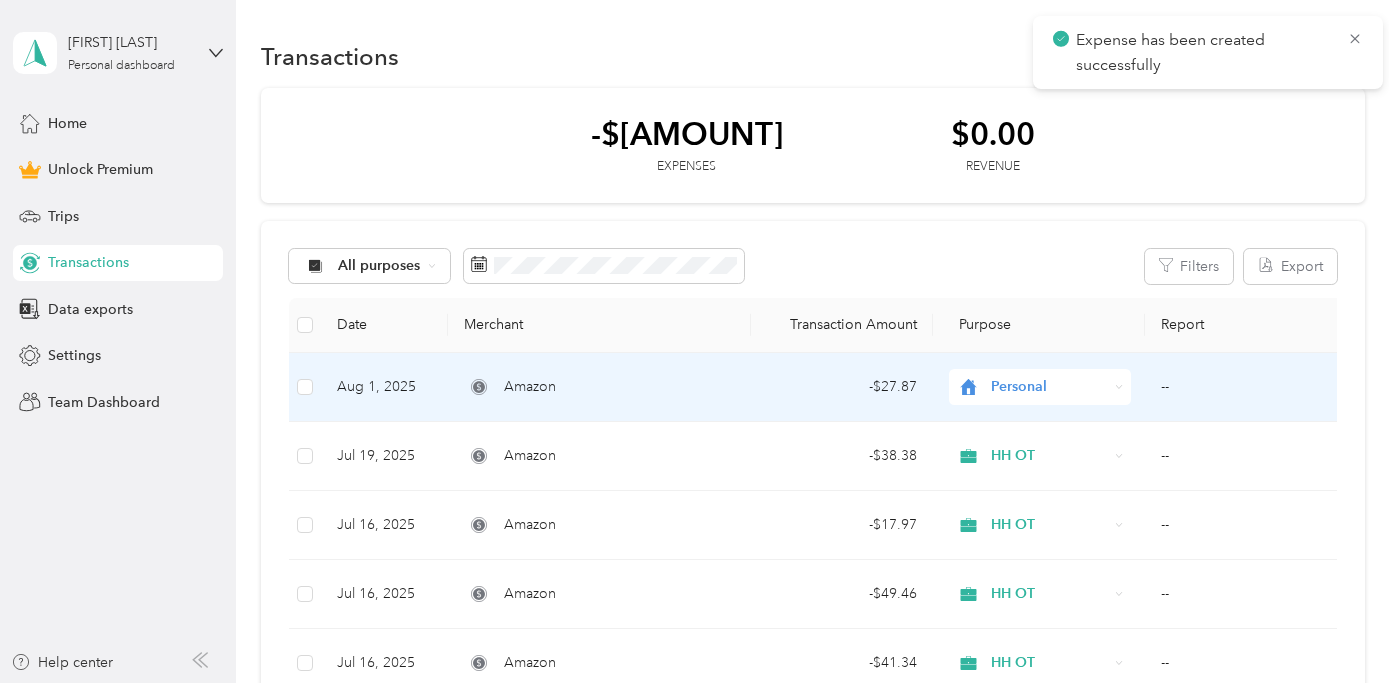 click on "Personal" at bounding box center (1049, 387) 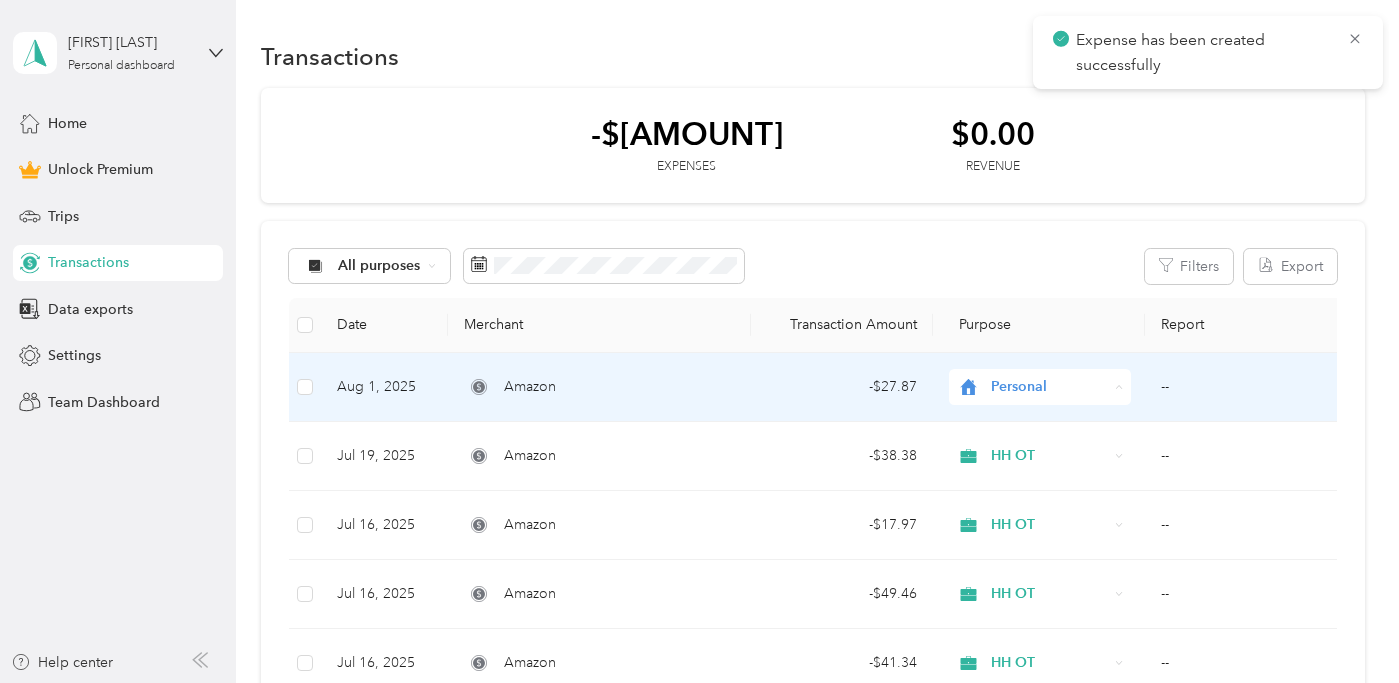 click on "HH OT" at bounding box center [1057, 174] 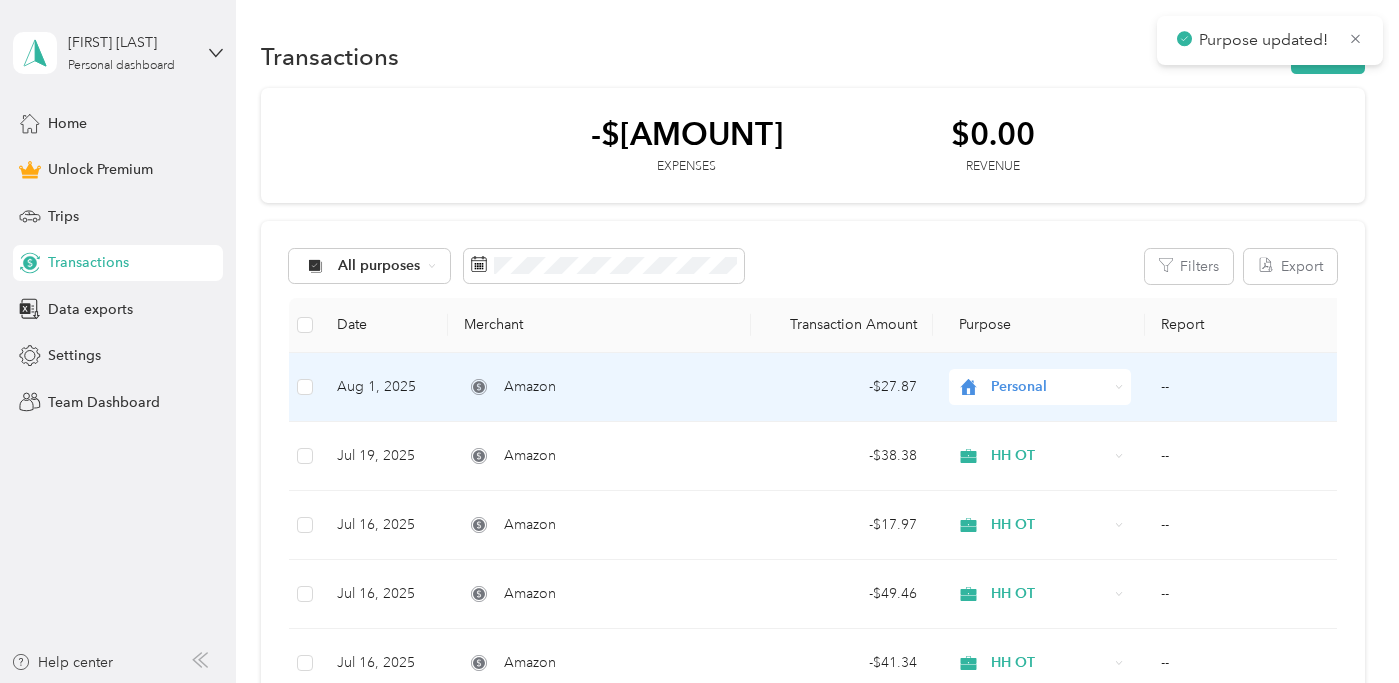 click on "Transactions New -$[AMOUNT] Expenses $[AMOUNT] Revenue All purposes Filters Export Date Merchant Transaction Amount Purpose Report               Aug 1, 2025 Amazon -  $[AMOUNT] Personal -- Jul 19, 2025 Amazon -  $[AMOUNT] HH OT -- Jul 16, 2025 Amazon -  $[AMOUNT] HH OT -- Jul 16, 2025 Amazon -  $[AMOUNT] HH OT -- Jul 16, 2025 Amazon -  $[AMOUNT] HH OT -- Jul 14, 2025 Dollar Tree -  $[AMOUNT] HH OT -- Jul 3, 2025 Amazon -  $[AMOUNT] HH OT -- Jun 6, 2025 Amazon -  $[AMOUNT] HH OT -- Jun 6, 2025 Amazon -  $[AMOUNT] HH OT -- Jun 5, 2025 Amazon -  $[AMOUNT] HH OT -- Jun 5, 2025 Amazon -  $[AMOUNT] HH OT -- Jun 5, 2025 Amazon -  $[AMOUNT] HH OT -- Jun 5, 2025 Amazon -  $[AMOUNT] HH OT -- May 30, 2025 Dollar Tree -  $[AMOUNT] HH OT -- May 30, 2025 Dollar Tree -  $[AMOUNT] HH OT -- May 21, 2025 Amazon -  $[AMOUNT] HH OT -- May 21, 2025 Amazon -  $[AMOUNT] HH OT -- May 21, 2025 Amazon -  $[AMOUNT] HH OT --" at bounding box center [813, 882] 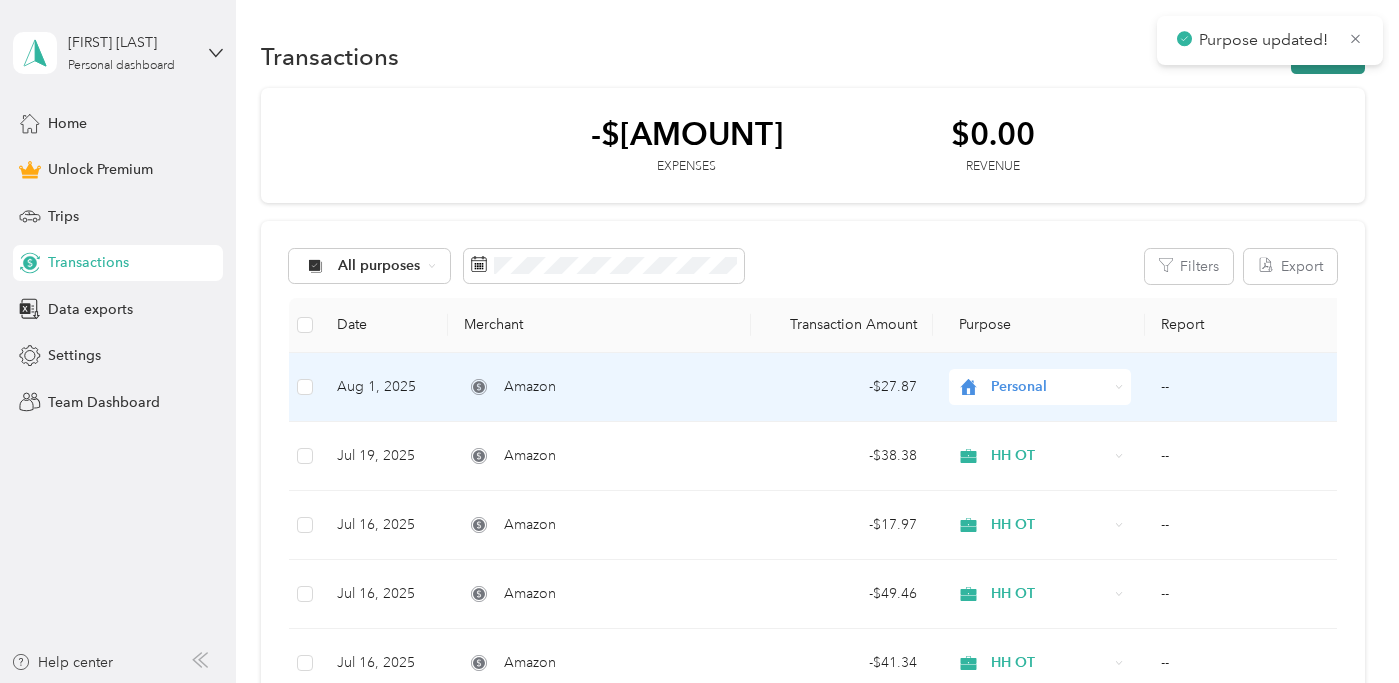 click on "New" at bounding box center (1328, 56) 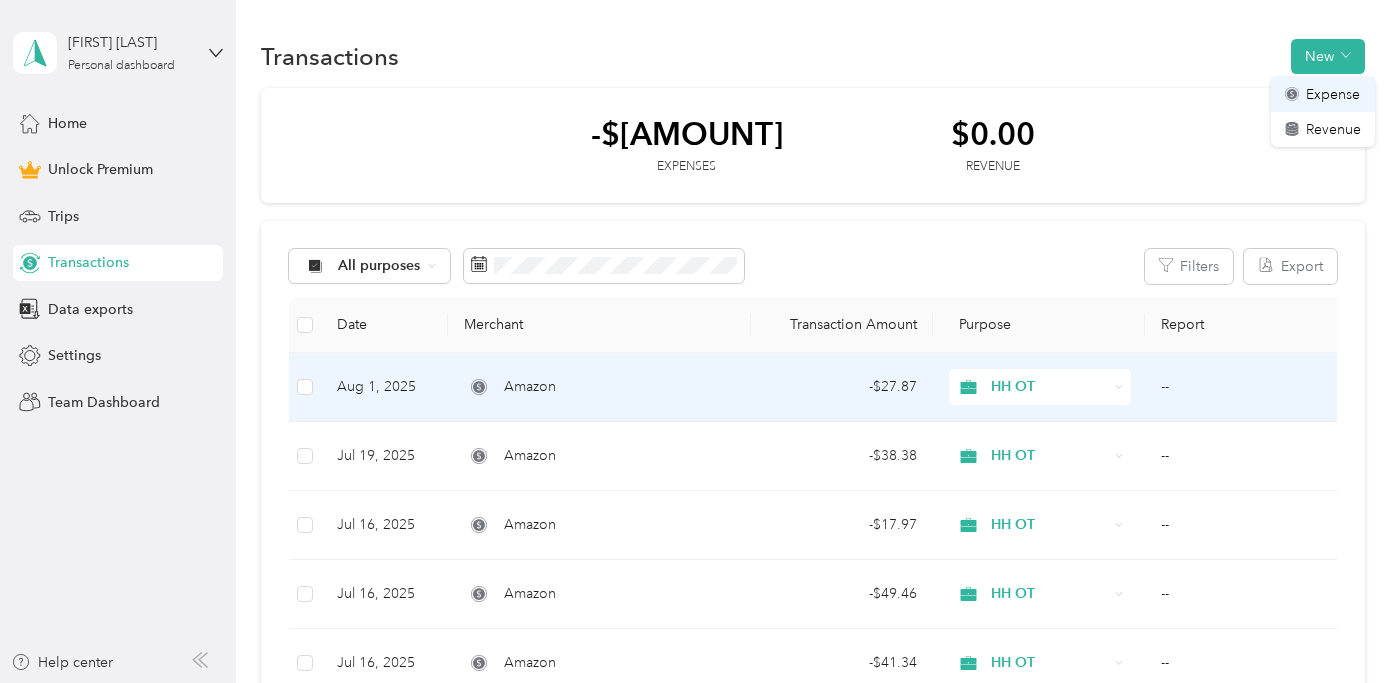 click on "Expense" at bounding box center [1333, 94] 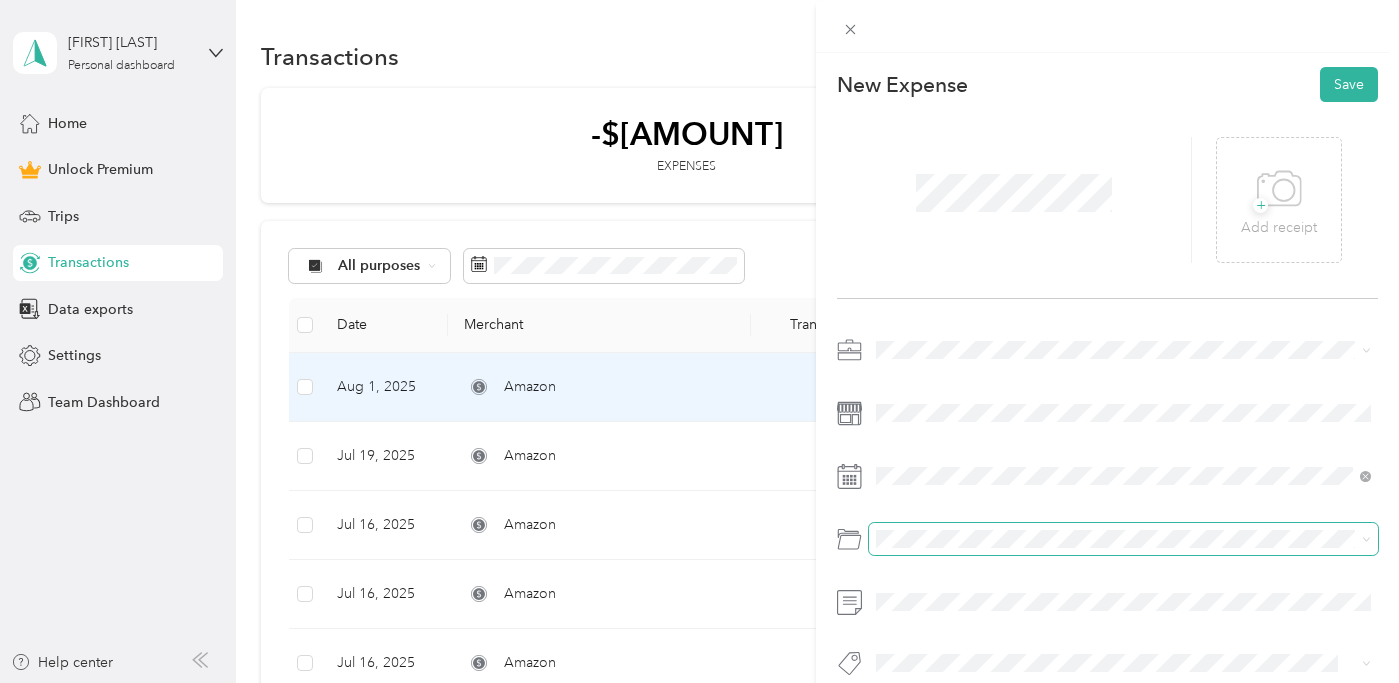 click at bounding box center [1123, 539] 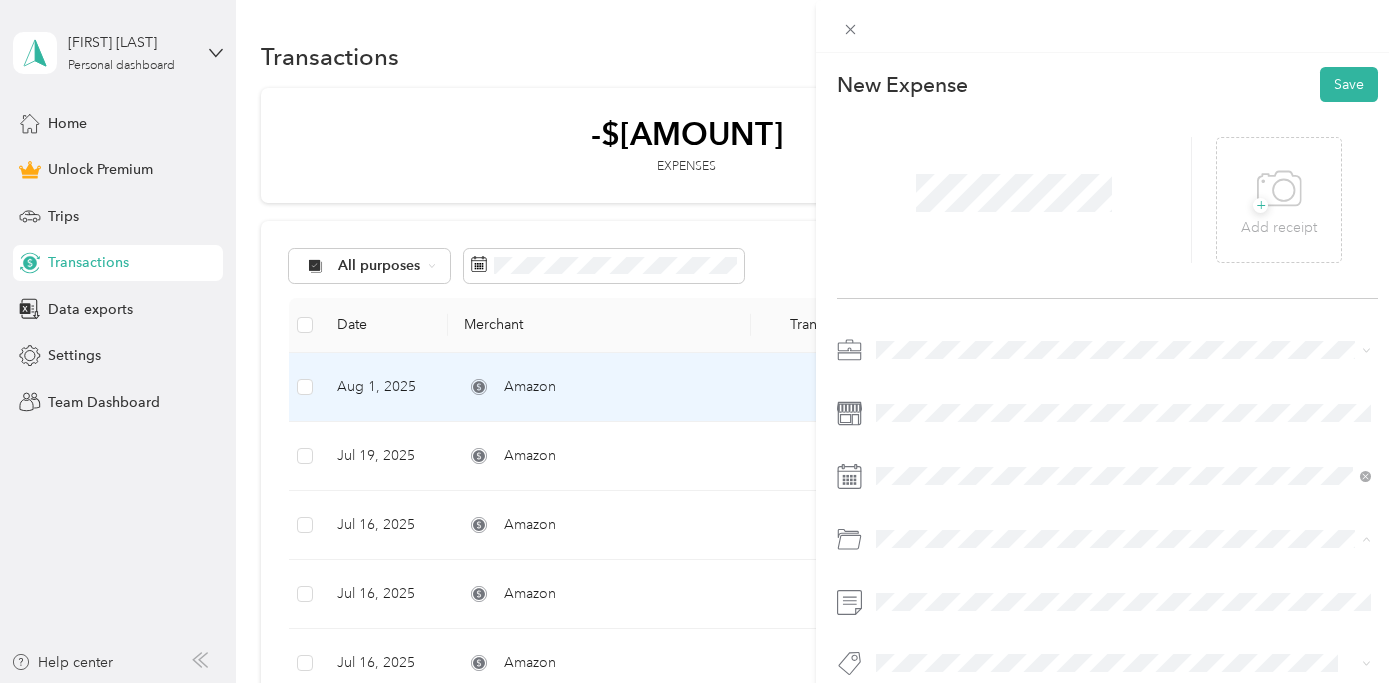 click on "Supplies" at bounding box center [1123, 619] 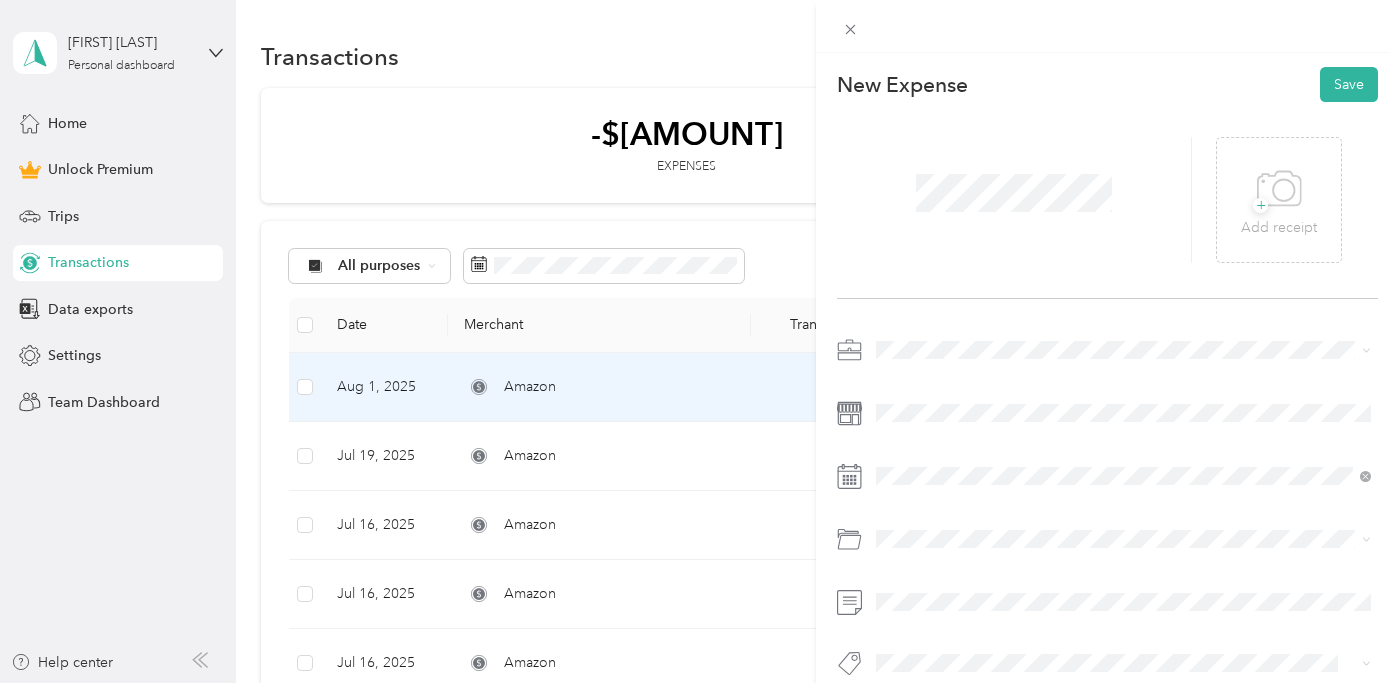 click on "HH OT" at bounding box center (1123, 447) 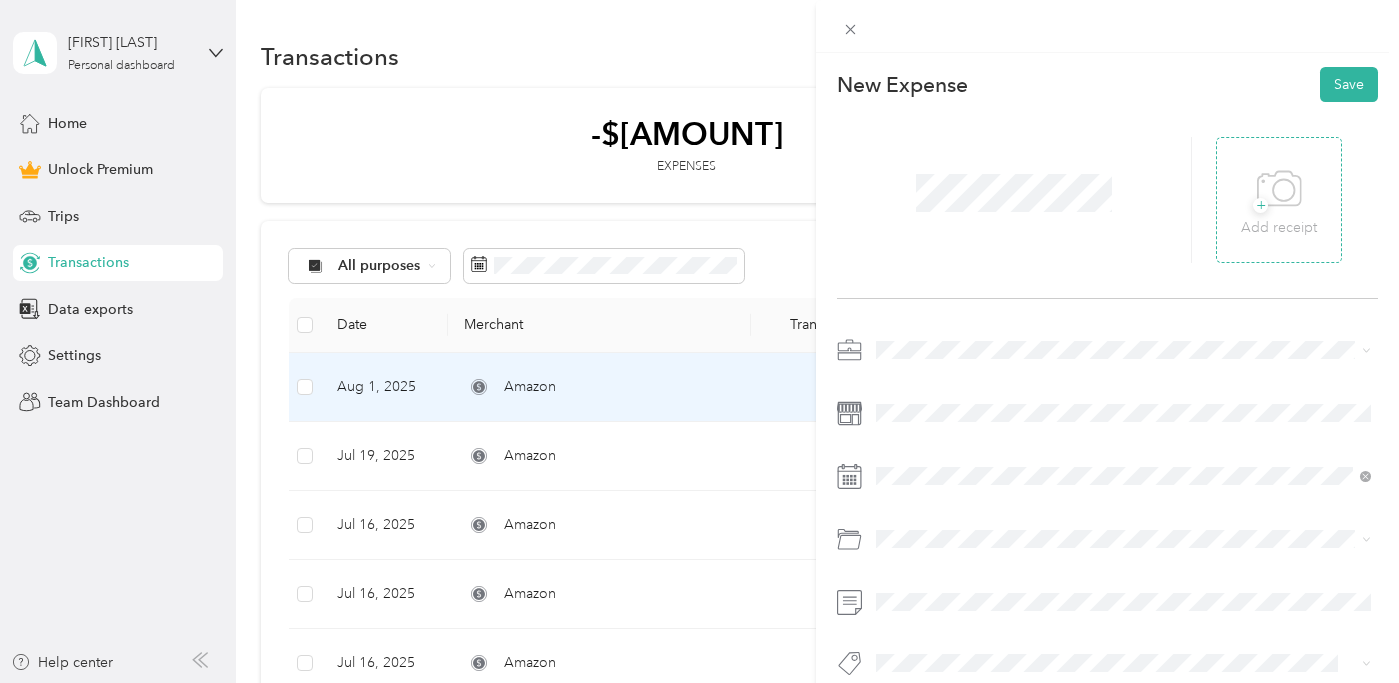 click 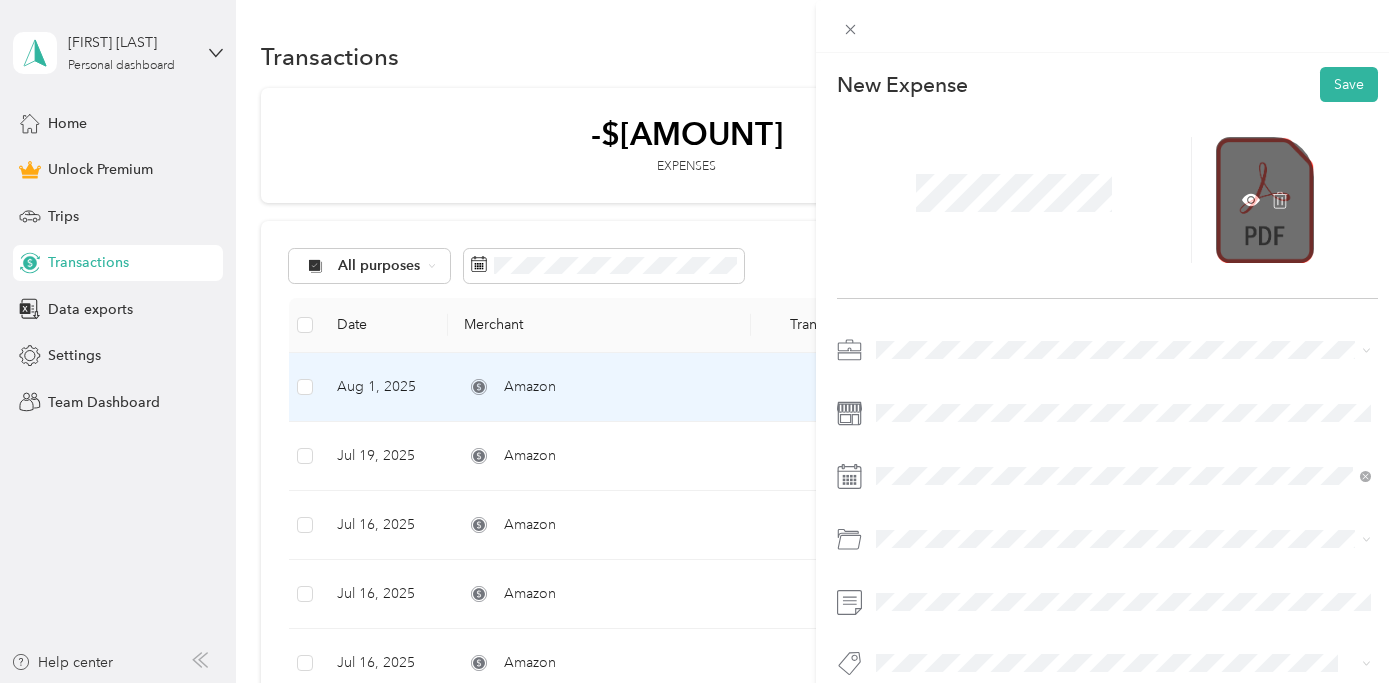 click at bounding box center (1265, 200) 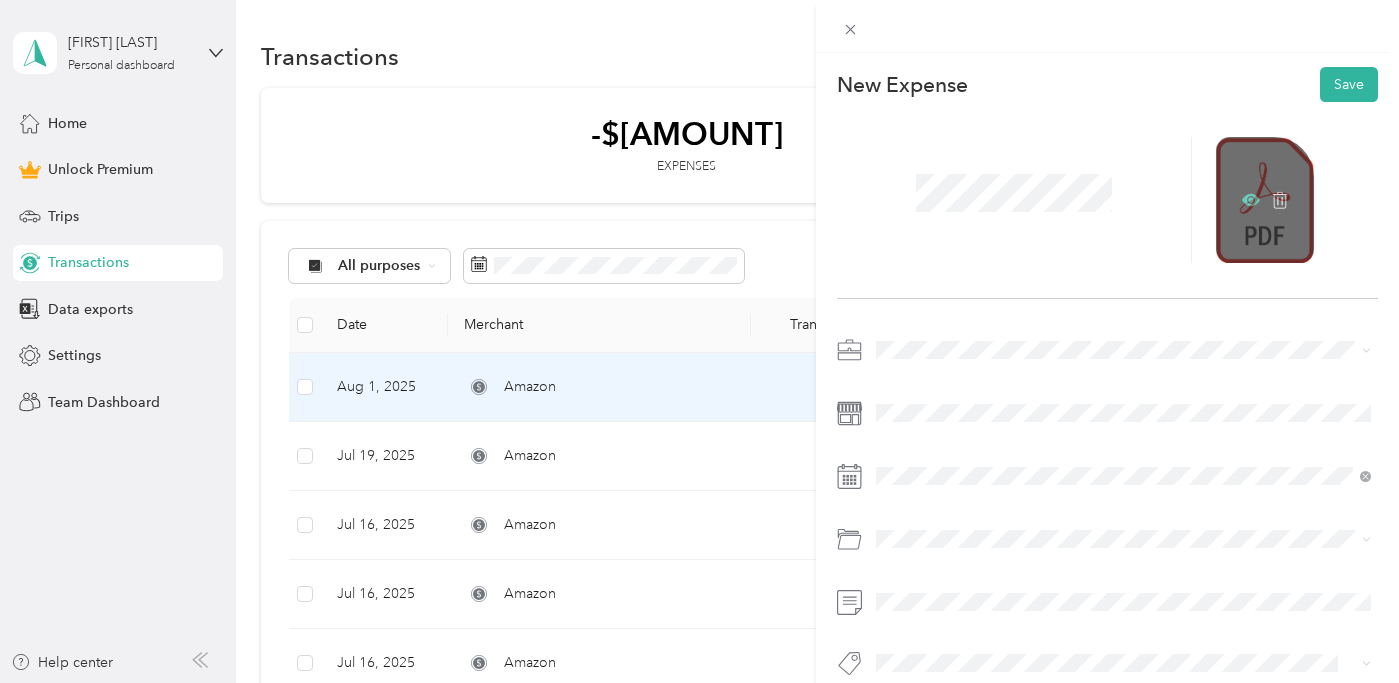 click 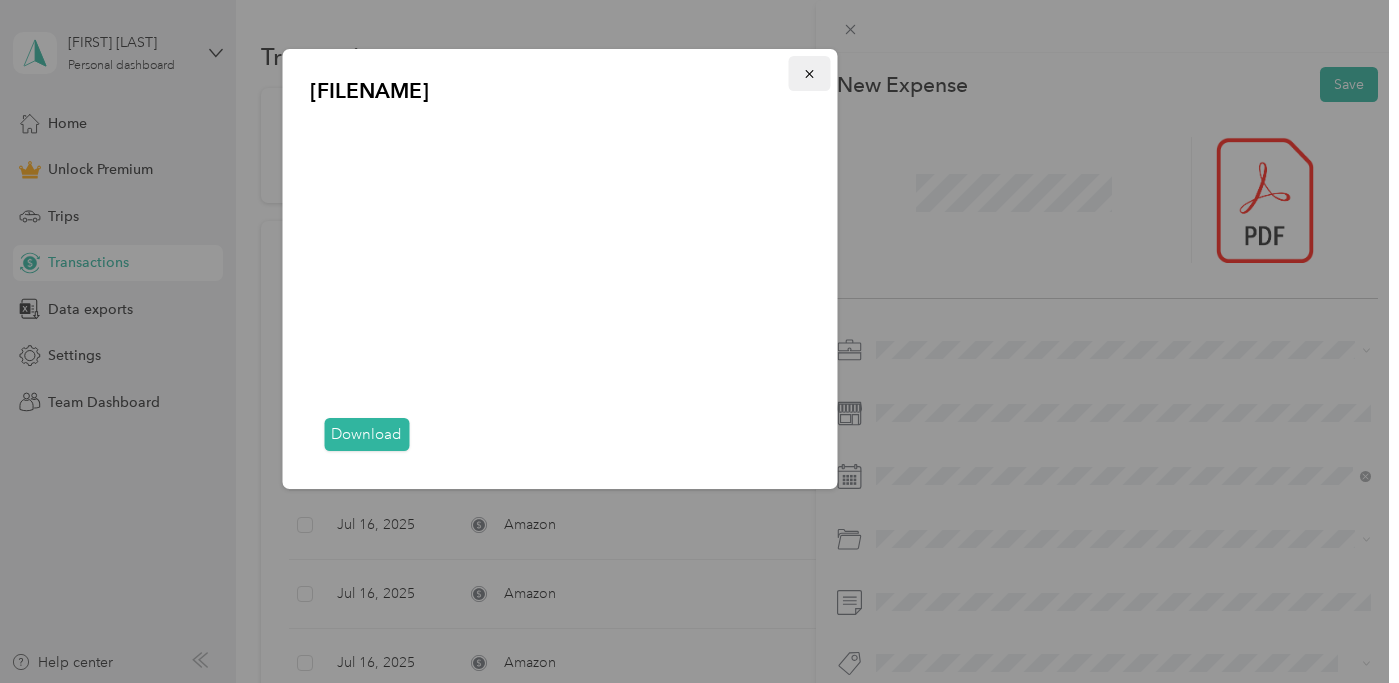 click at bounding box center [809, 73] 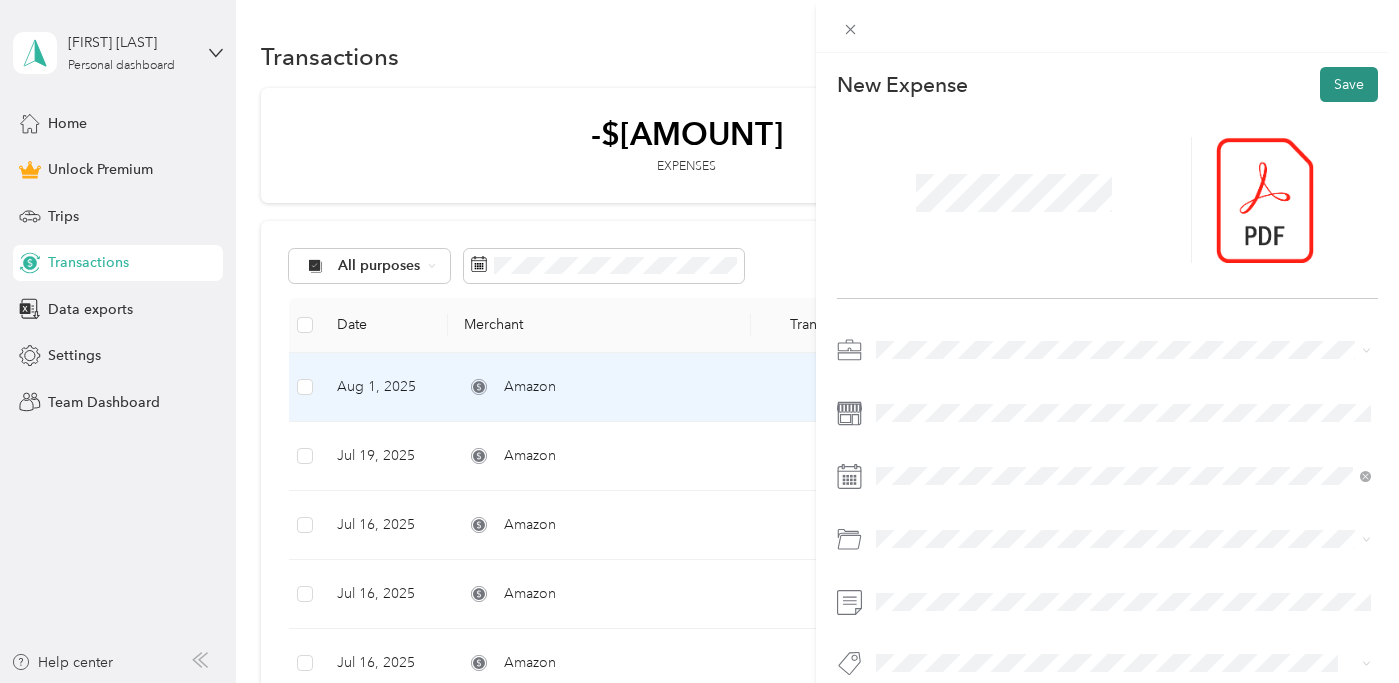 click on "Save" at bounding box center [1349, 84] 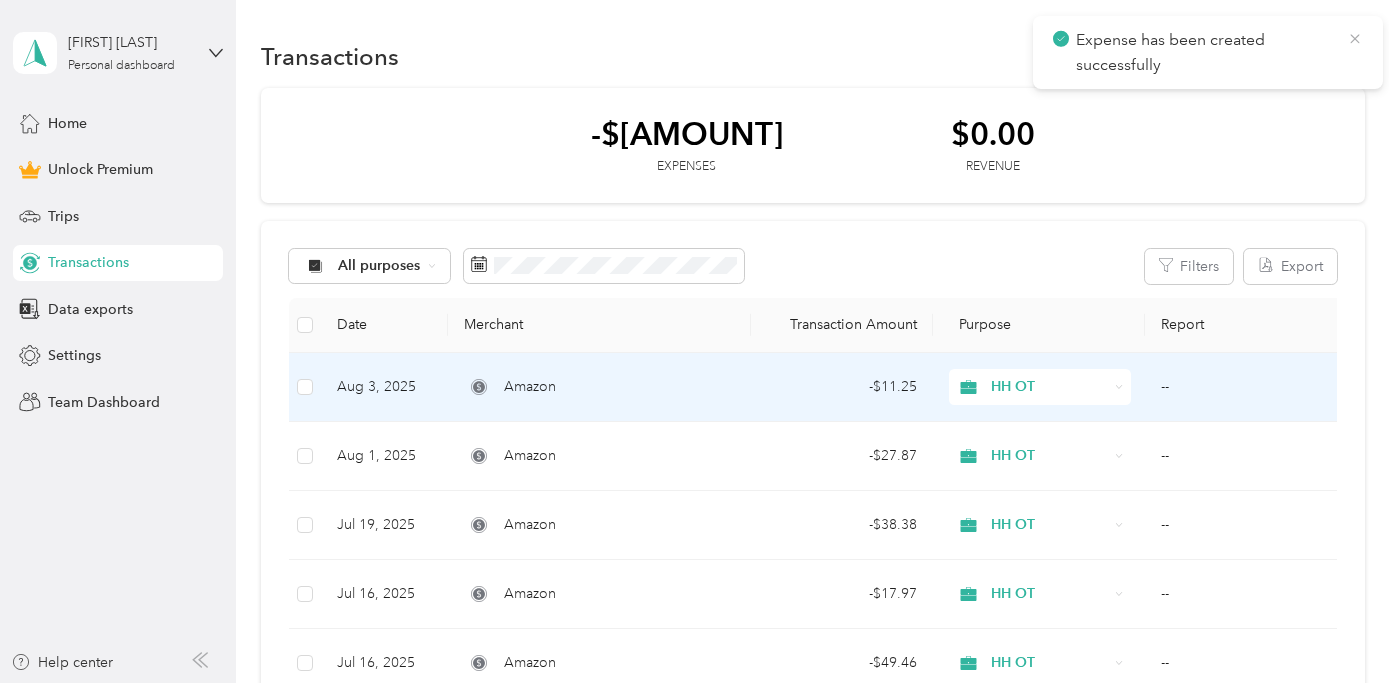 click 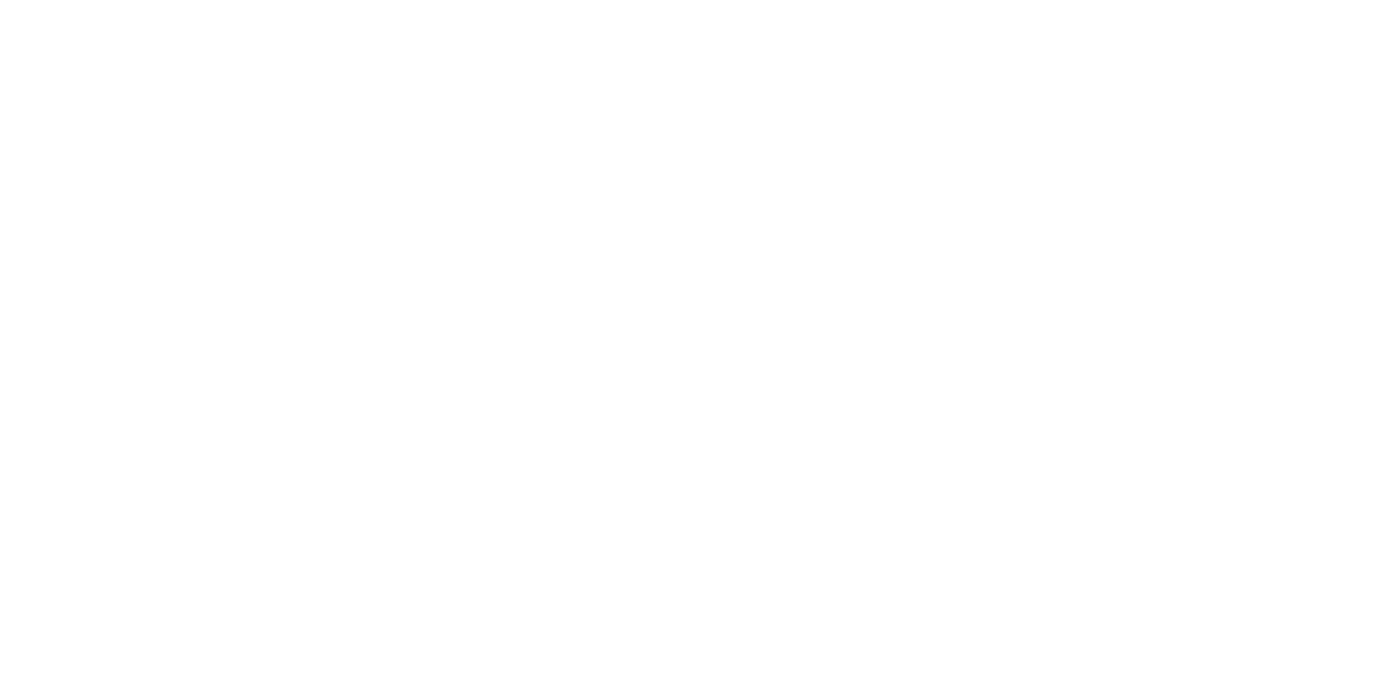 scroll, scrollTop: 0, scrollLeft: 0, axis: both 